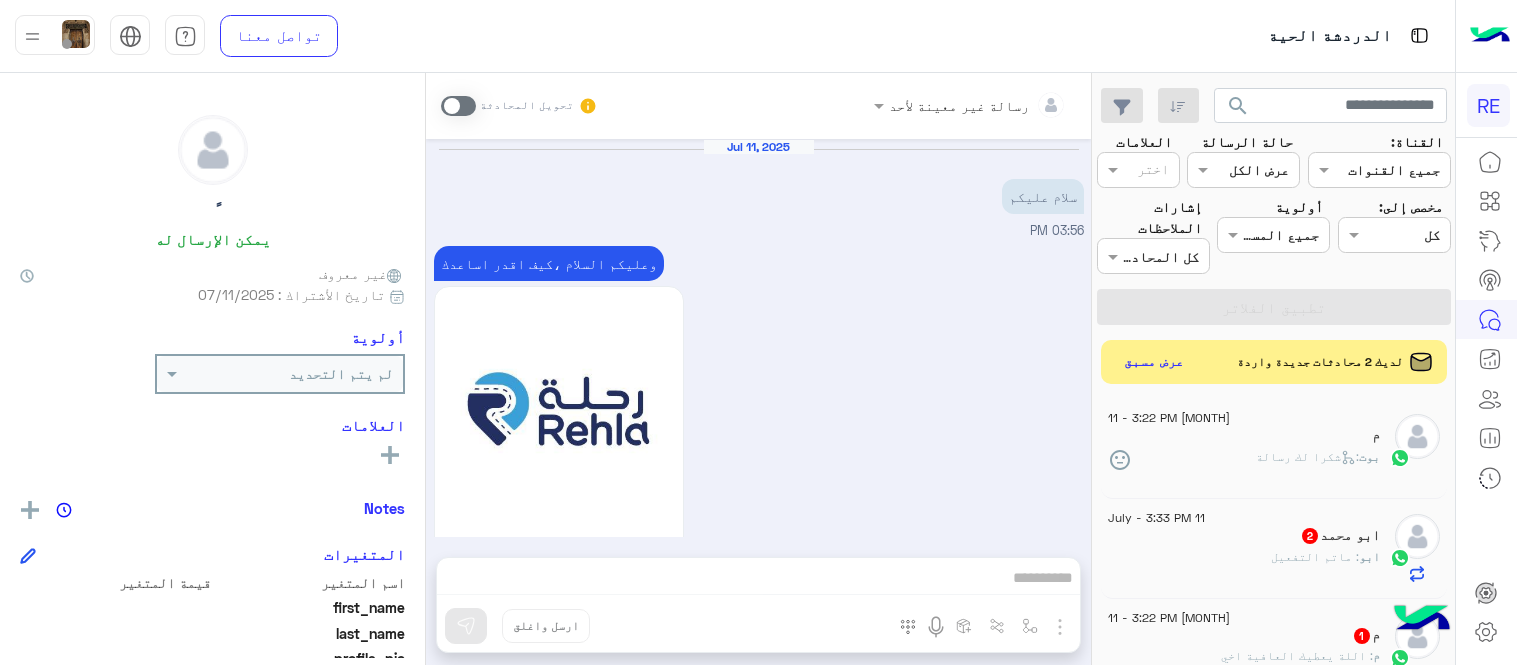 scroll, scrollTop: 0, scrollLeft: 0, axis: both 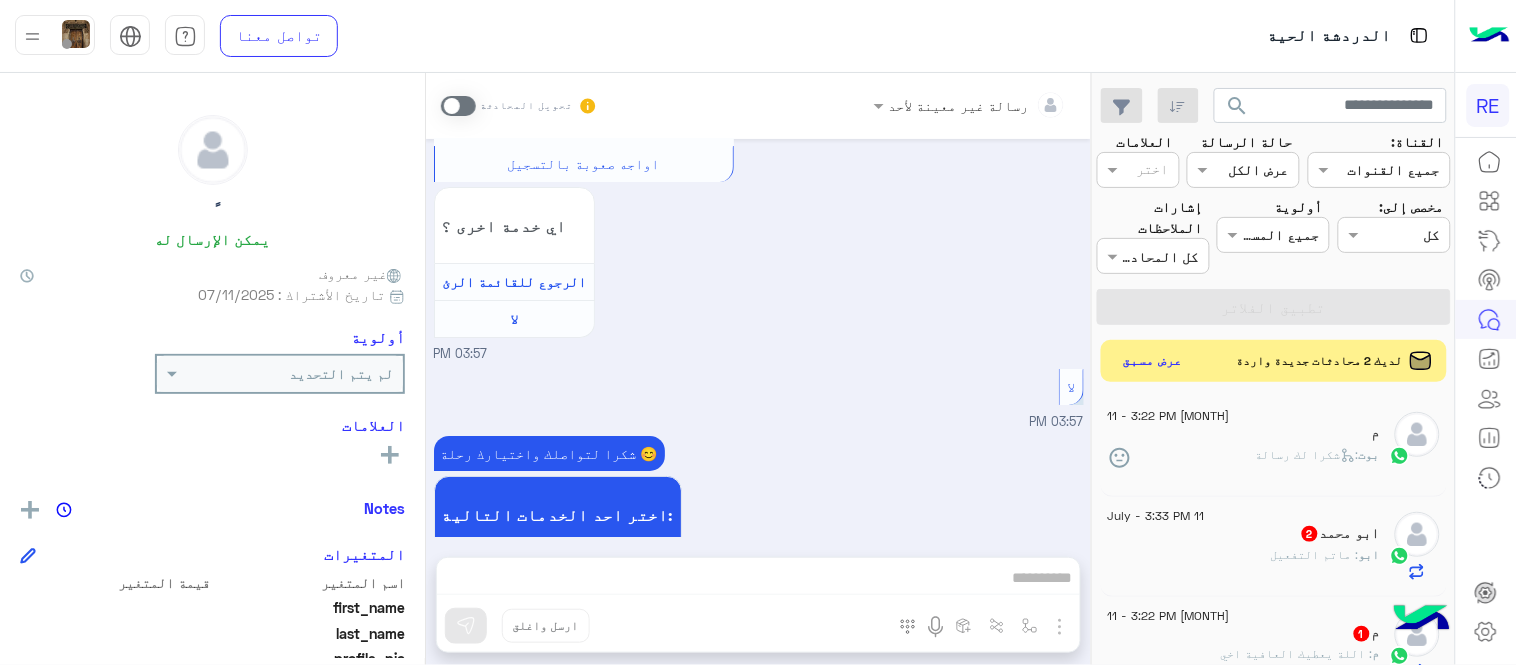 click on "عرض مسبق" 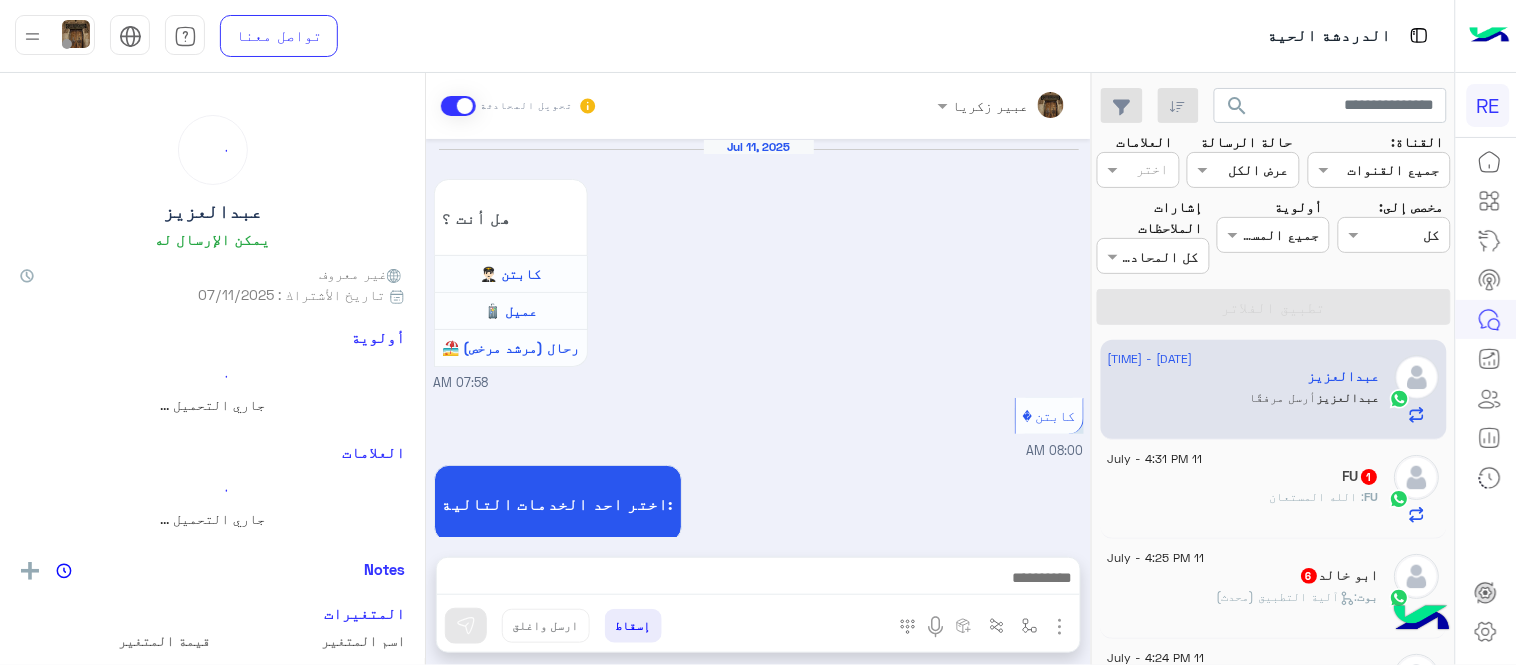 scroll, scrollTop: 1362, scrollLeft: 0, axis: vertical 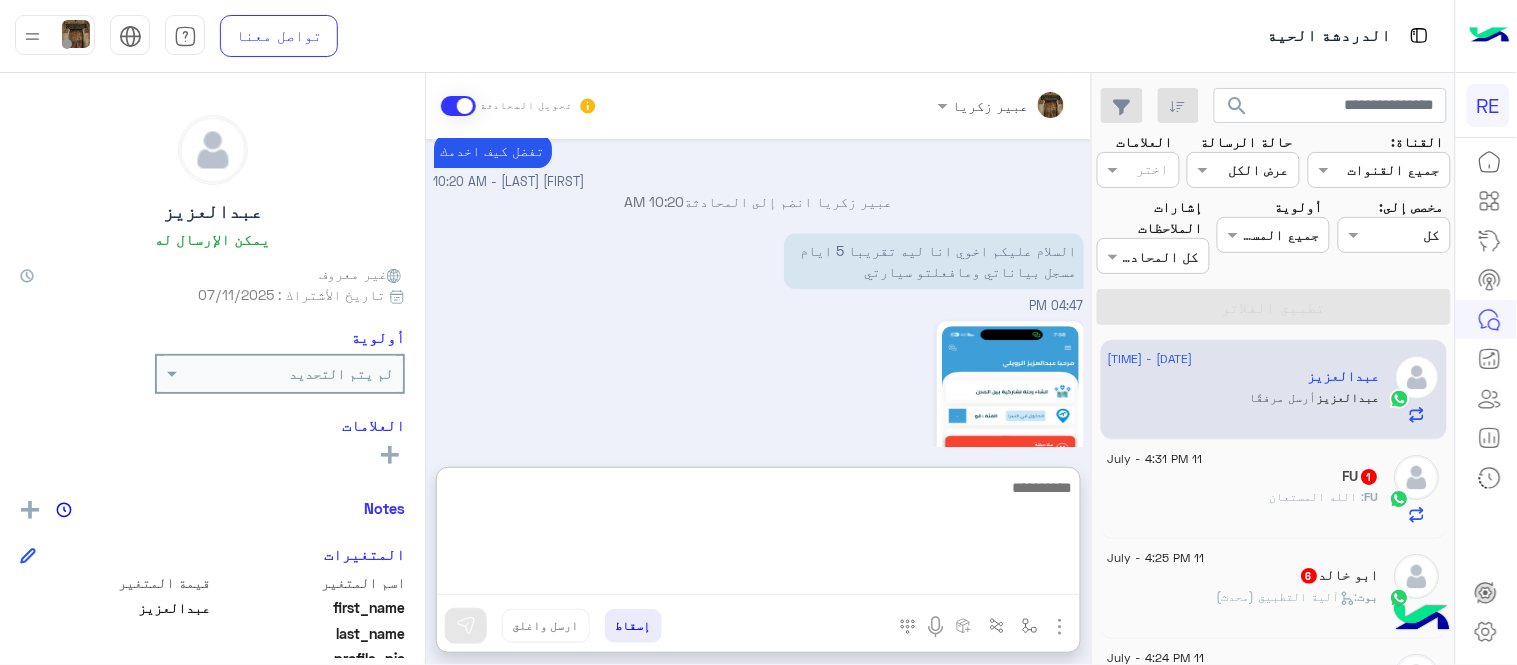 click at bounding box center (758, 535) 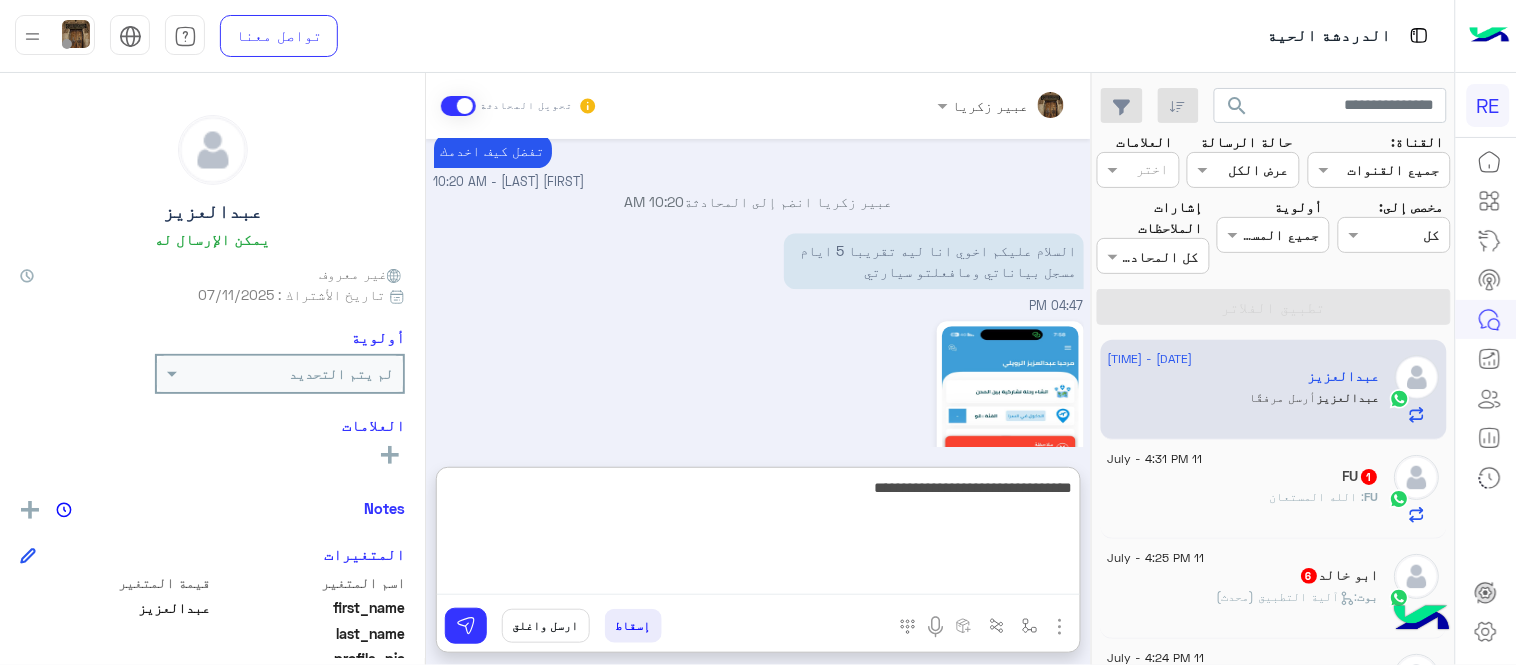 type on "**********" 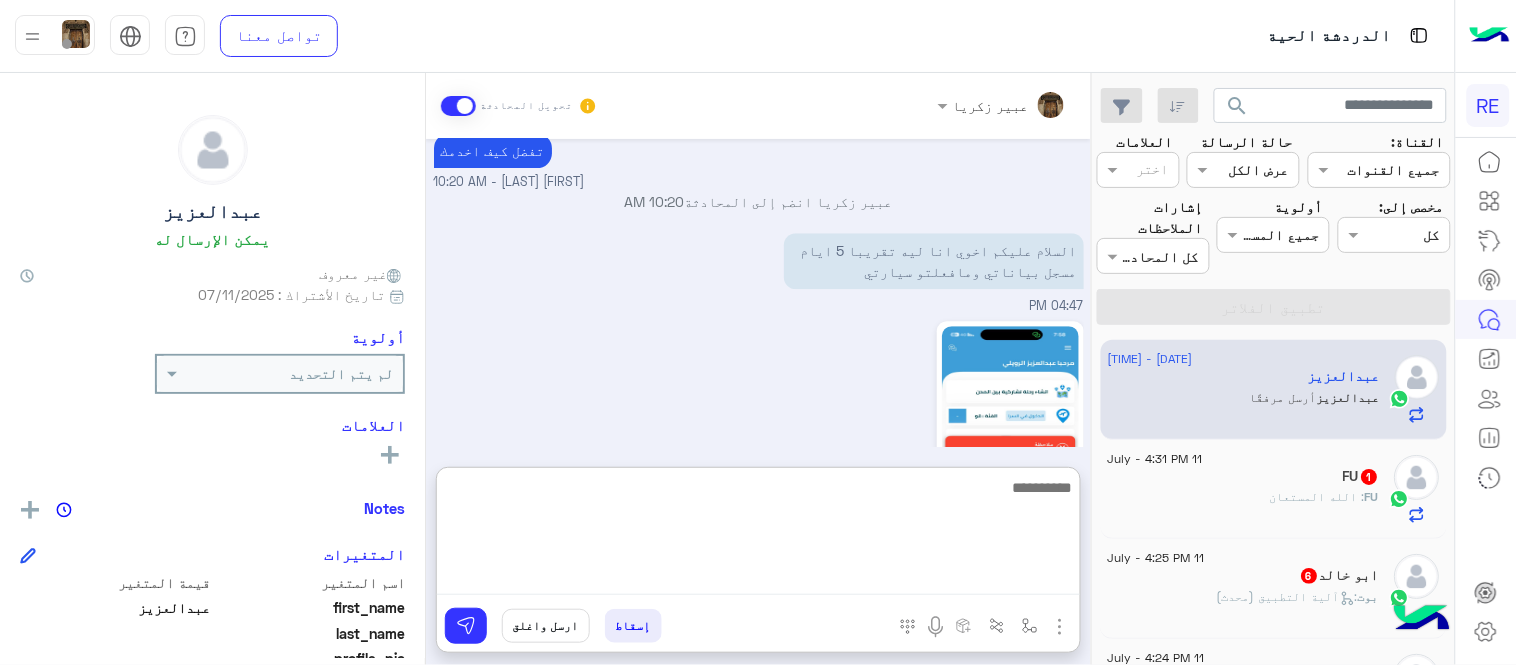 scroll, scrollTop: 1516, scrollLeft: 0, axis: vertical 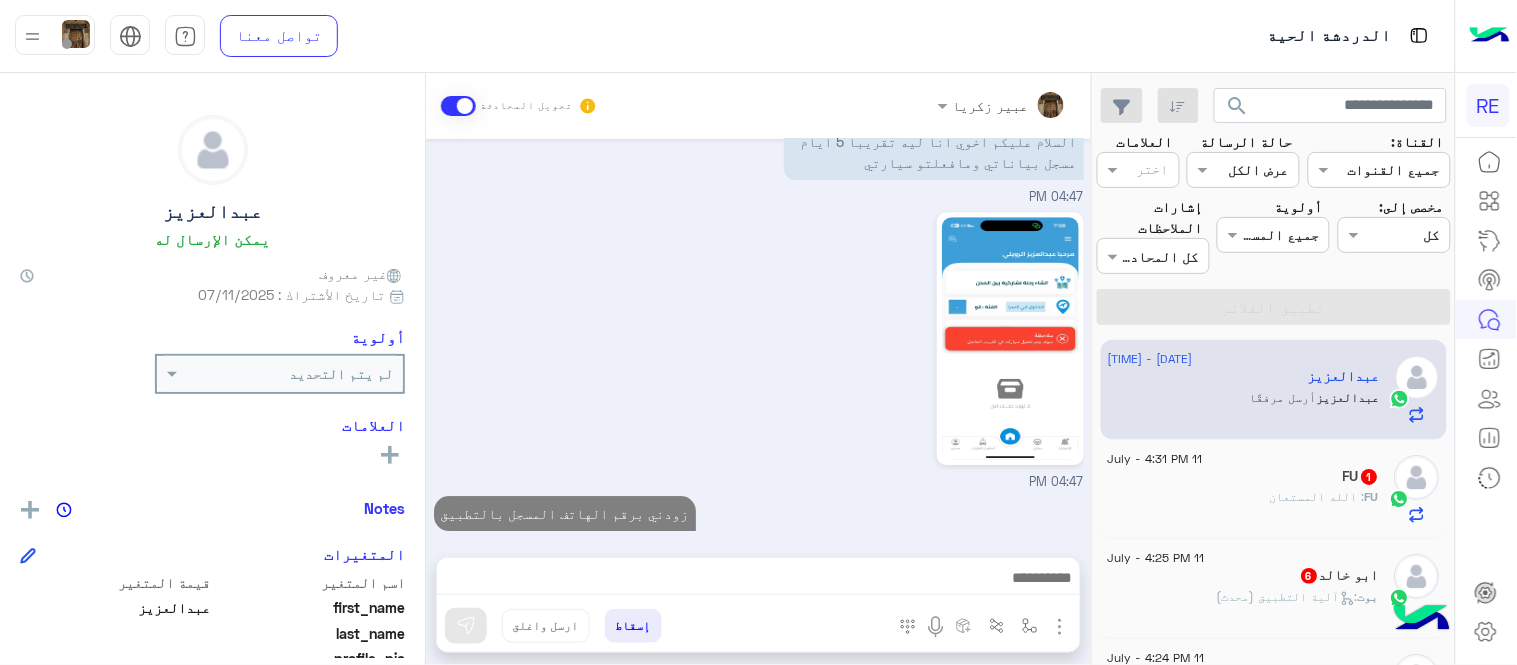 click on "FU   1" 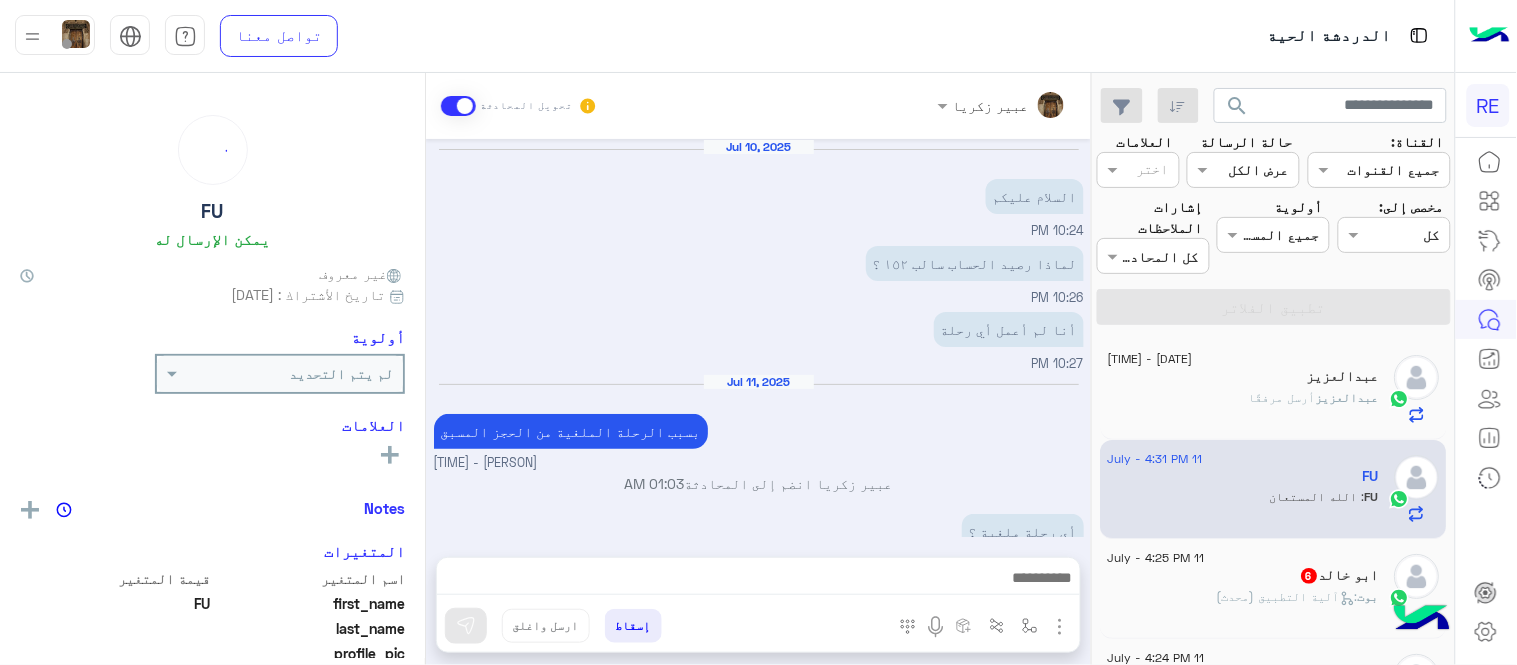 scroll, scrollTop: 322, scrollLeft: 0, axis: vertical 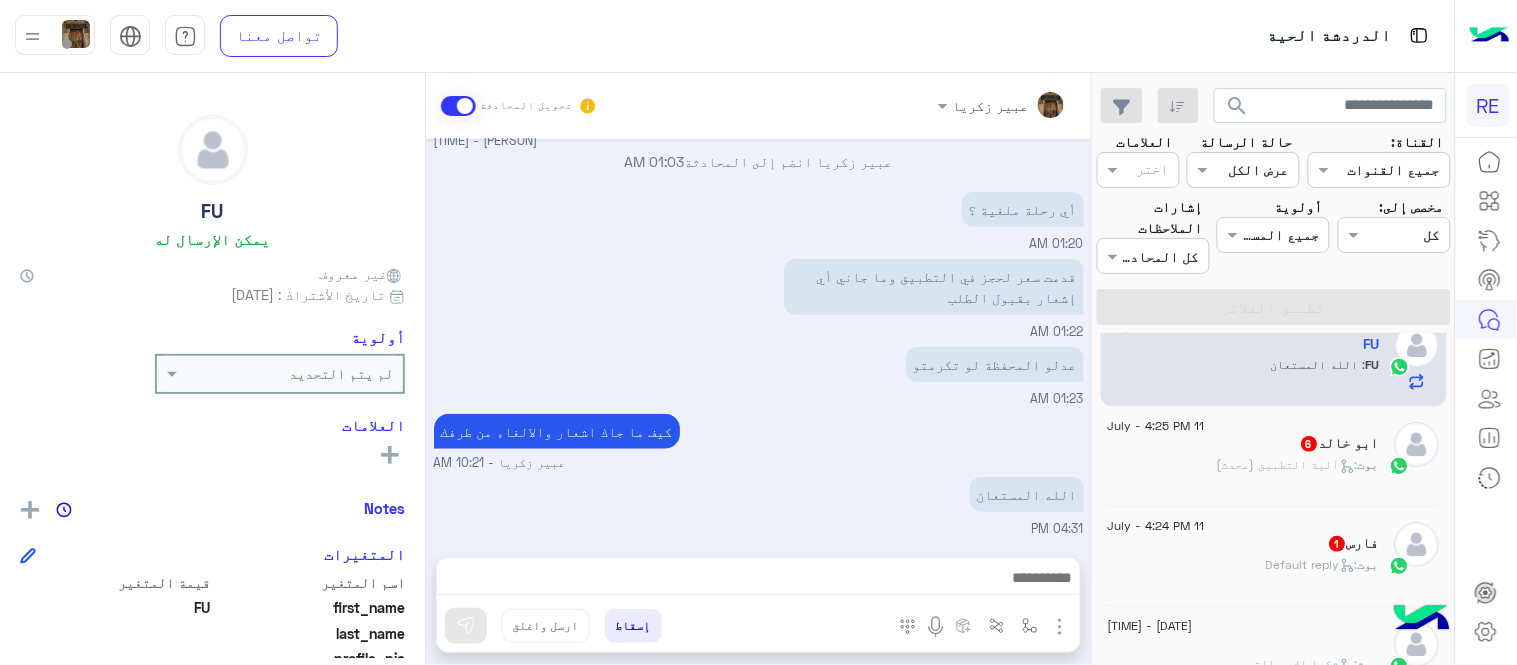 click on "ابو خالد  6" 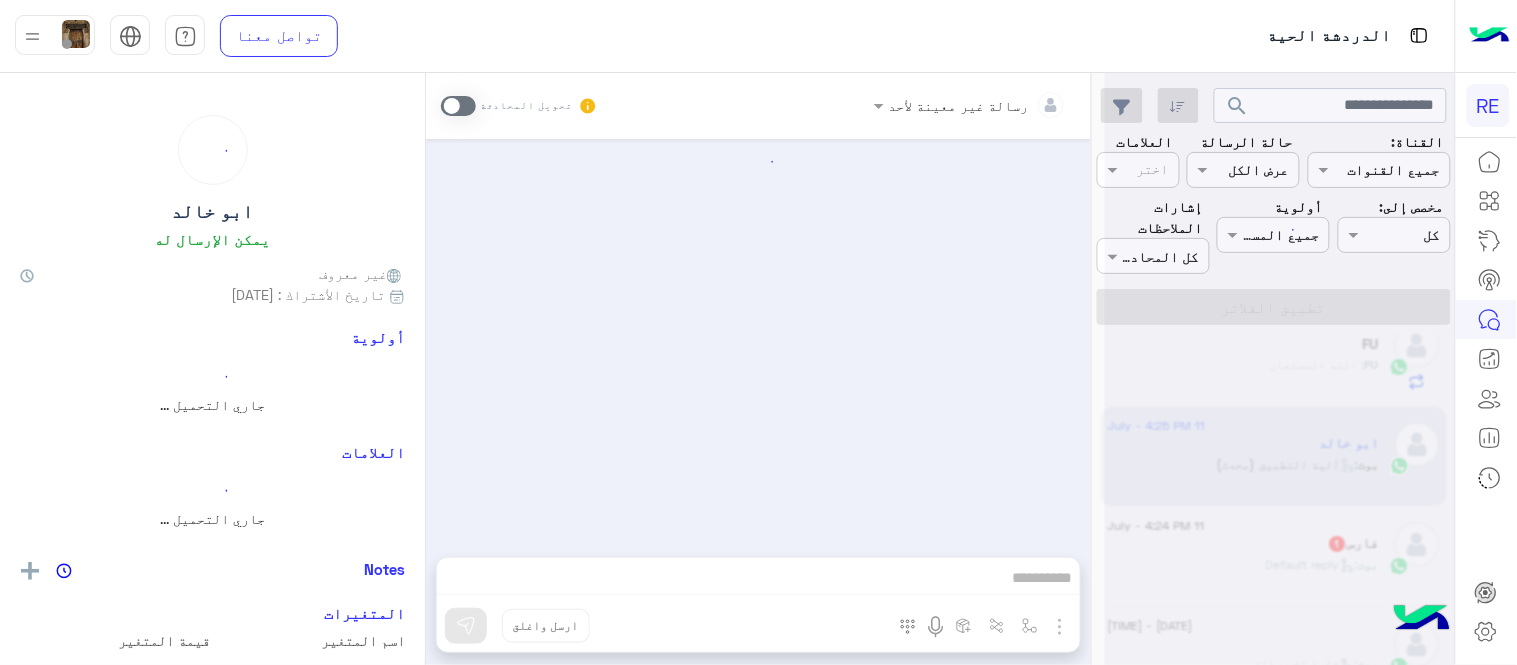 scroll, scrollTop: 1660, scrollLeft: 0, axis: vertical 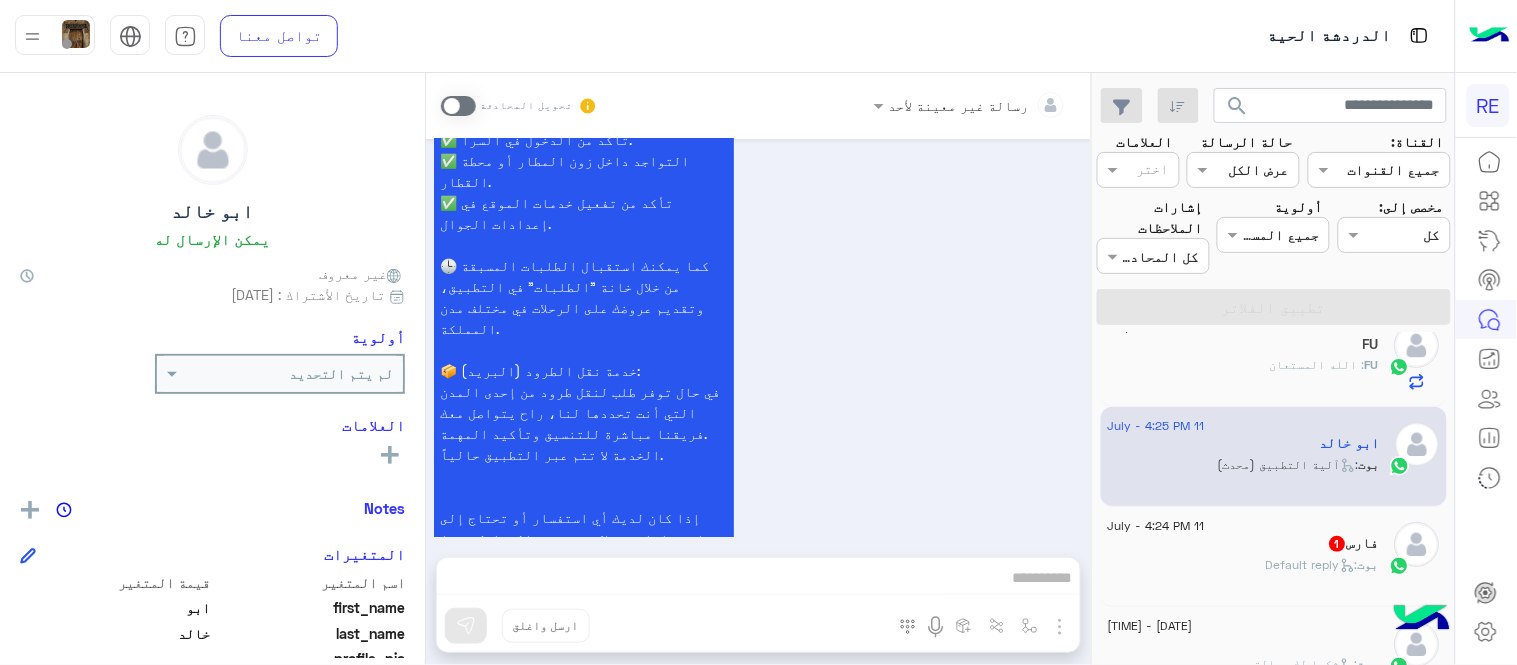 click on "تحويل المحادثة" at bounding box center (519, 106) 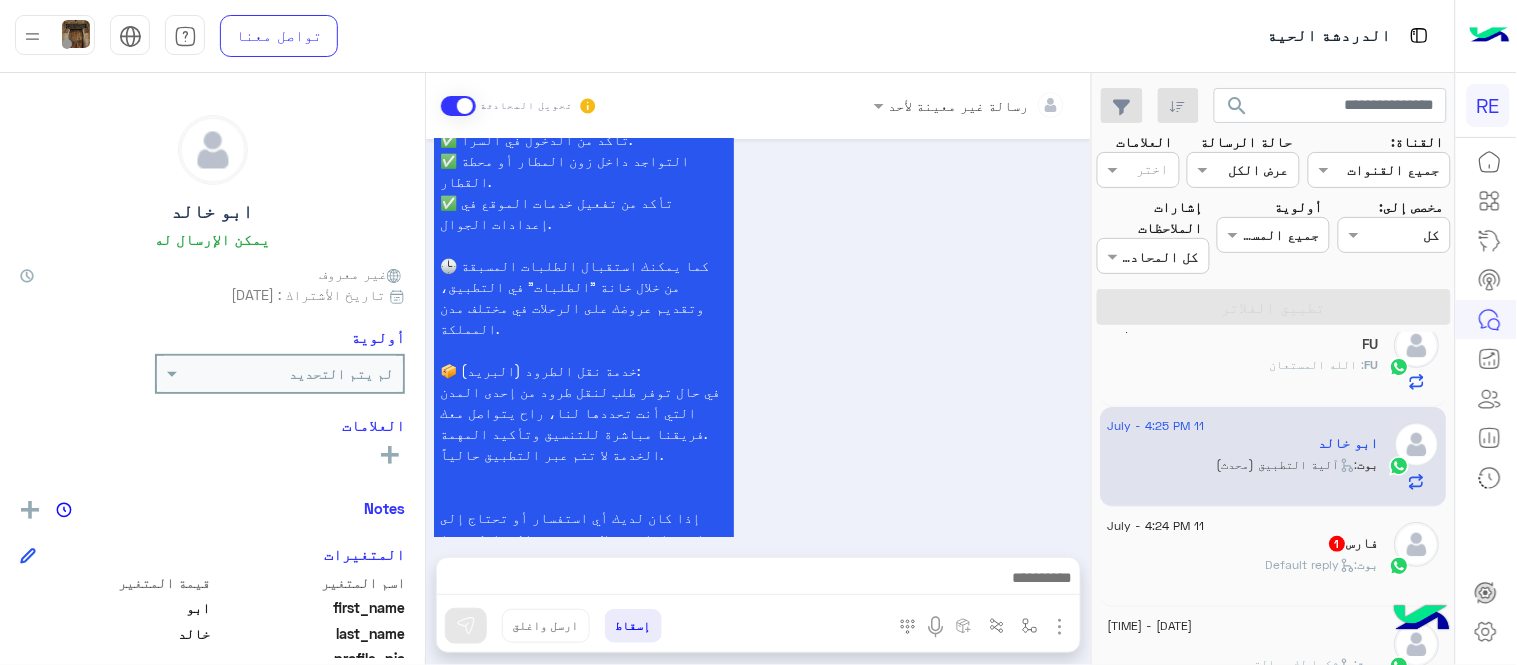 scroll, scrollTop: 1696, scrollLeft: 0, axis: vertical 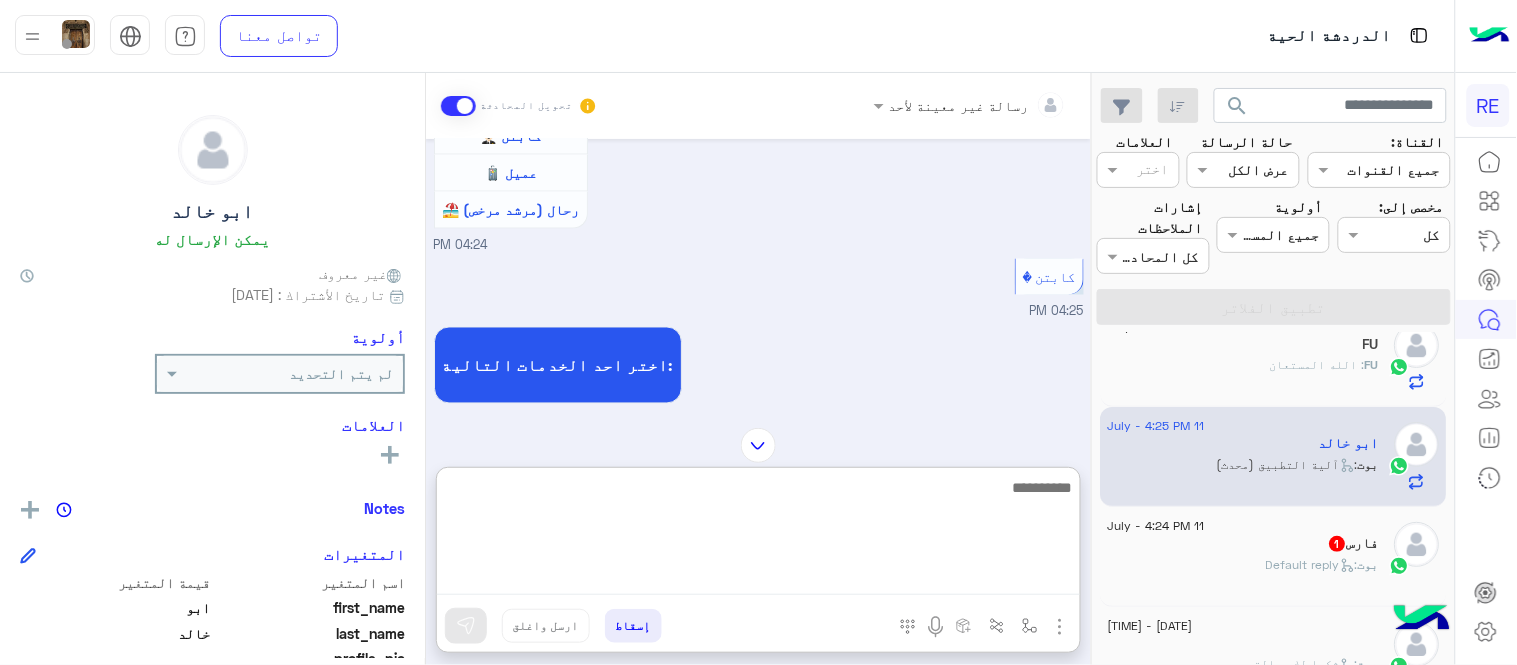 click at bounding box center (758, 535) 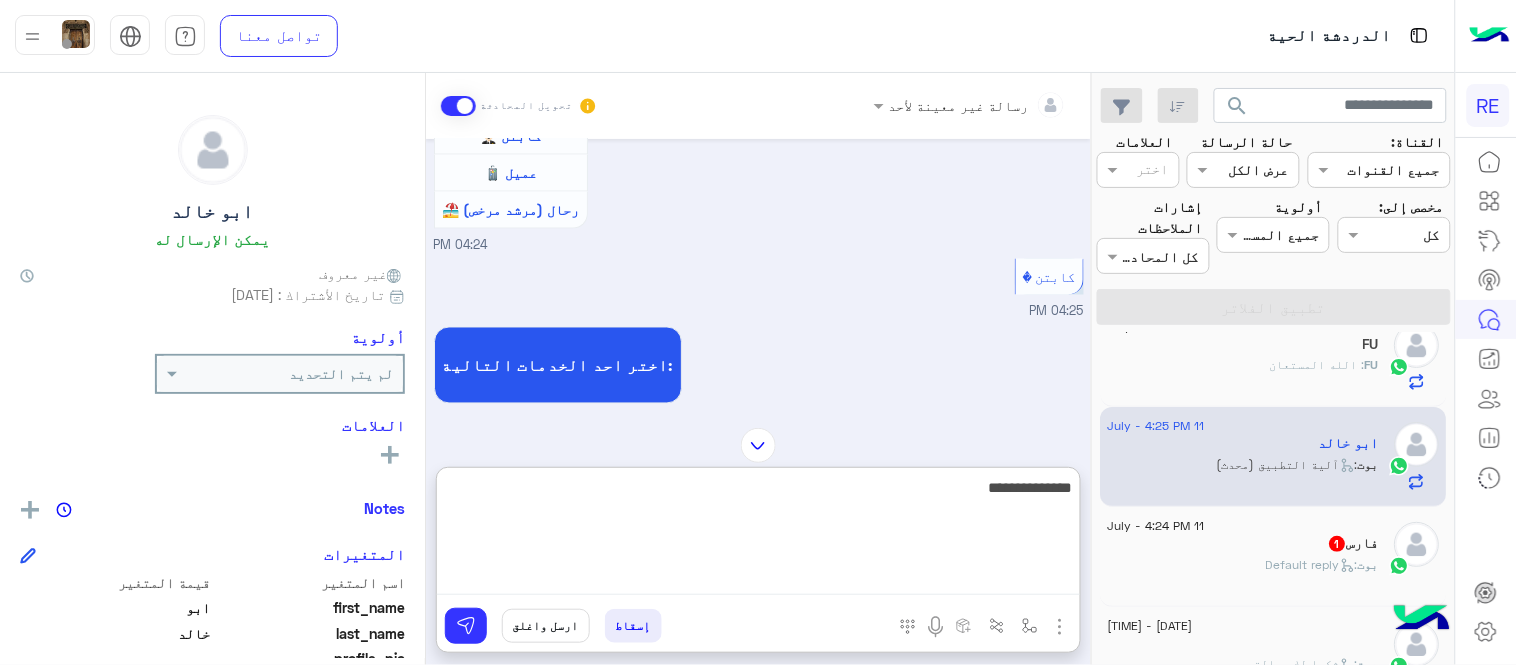 type on "**********" 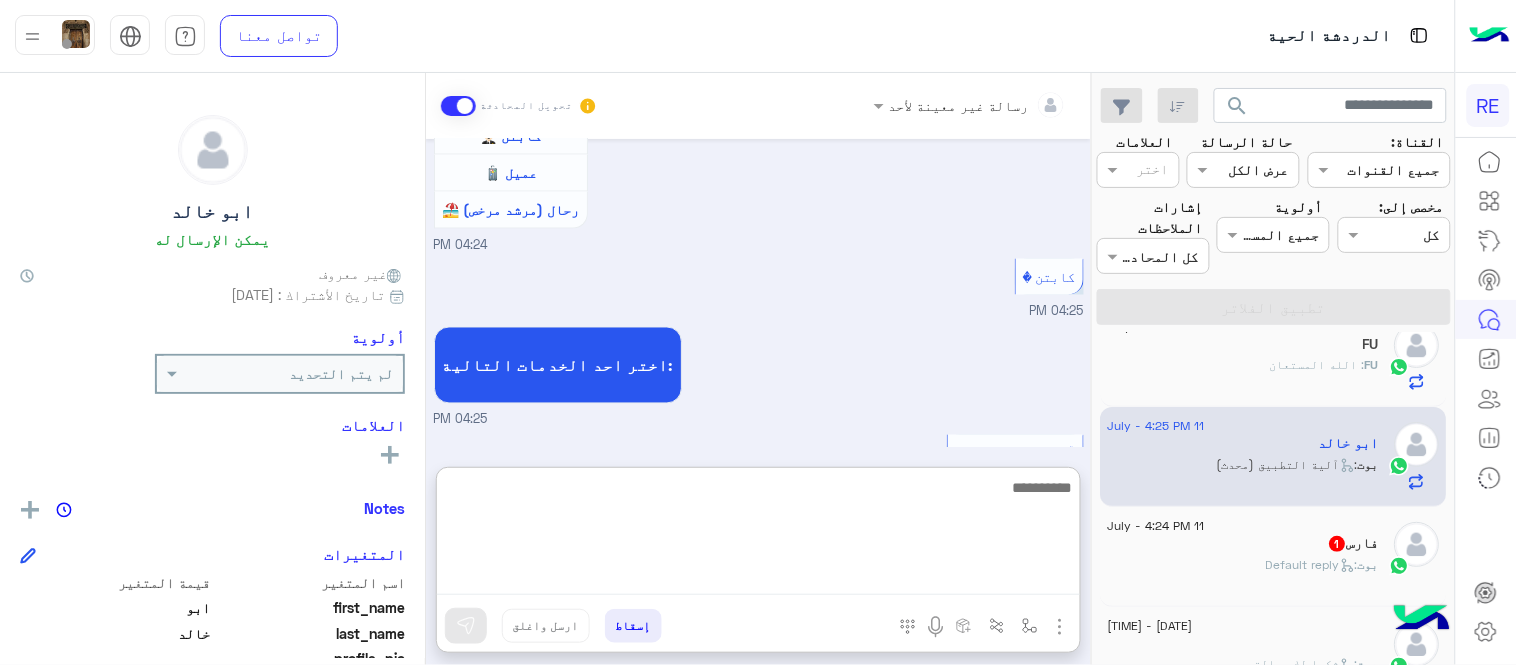 scroll, scrollTop: 1850, scrollLeft: 0, axis: vertical 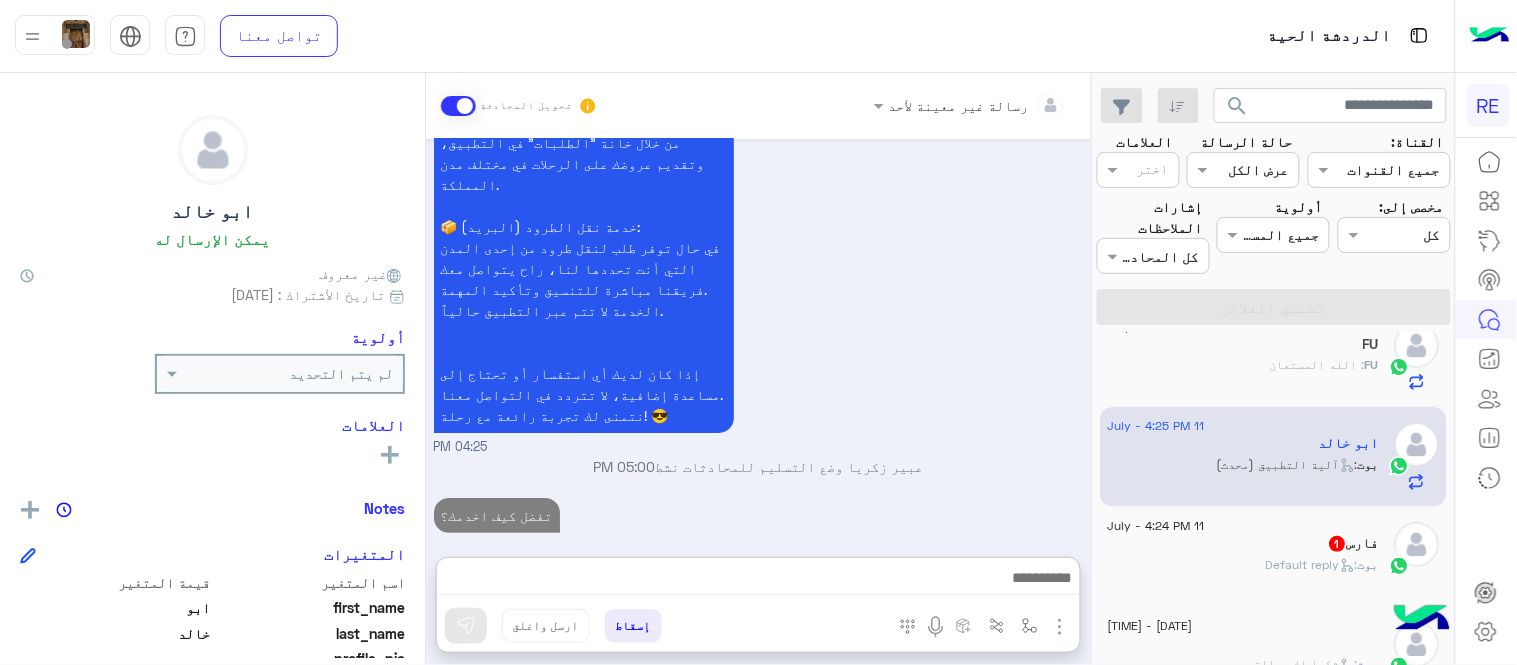 click on "[DATE]   ابو خالد طلب التحدث إلى مسؤول بشري   [TIME]       عودة الى البوت    [TIME]
اهلًا بك في تطبيق رحلة 👋
Welcome to Rehla  👋
من فضلك أختر لغة التواصل
Please choose your preferred Language
English   عربي     [TIME]   ابو خالد غادر المحادثة   [TIME]       عربي    [TIME]  هل أنت ؟   كابتن 👨🏻‍✈️   عميل 🧳   رحال (مرشد مرخص) 🏖️     [TIME]   كابتن     [TIME]  اختر احد الخدمات التالية:    [TIME]   آلية عمل التطبيق    [TIME]  سعداء بانضمامك، ونتطلع لأن تكون أحد شركائنا المميزين. 🔑 لتبدأ العمل ككابتن، يجب أولاً تفعيل حسابك بعد قبول بياناتك من هيئة النقل. خطوات البدء والدخول في السرا: 1️⃣ حمّل التطبيق وسجل بيانات سيارتك." at bounding box center (758, 338) 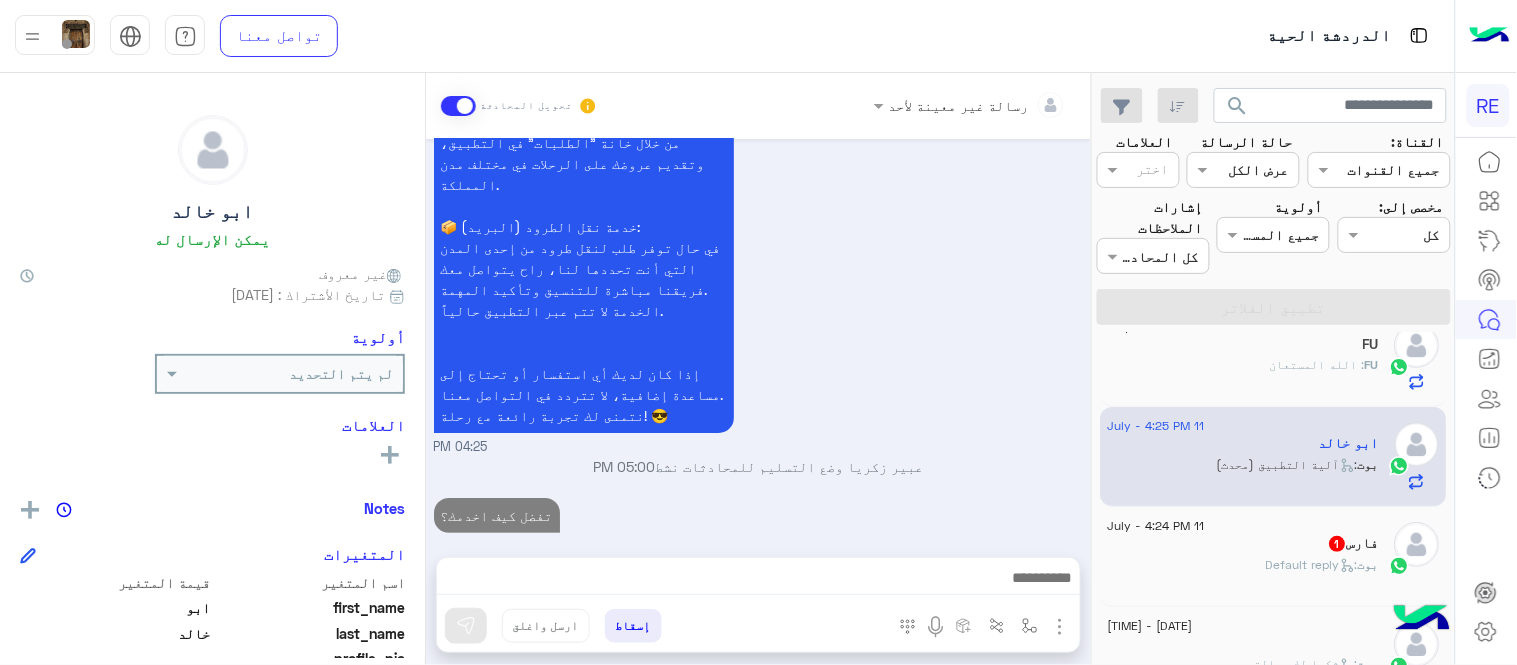 scroll, scrollTop: 1760, scrollLeft: 0, axis: vertical 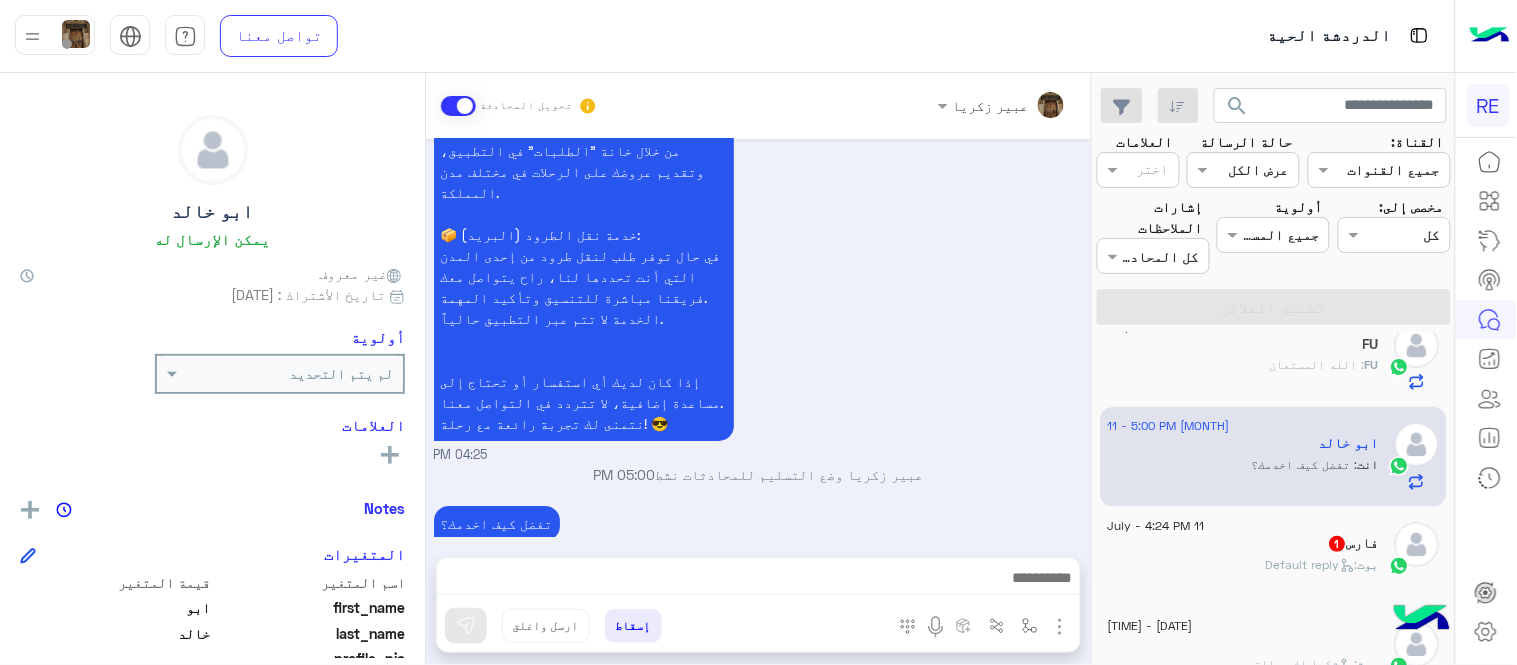 click on "بوت :   Default reply" 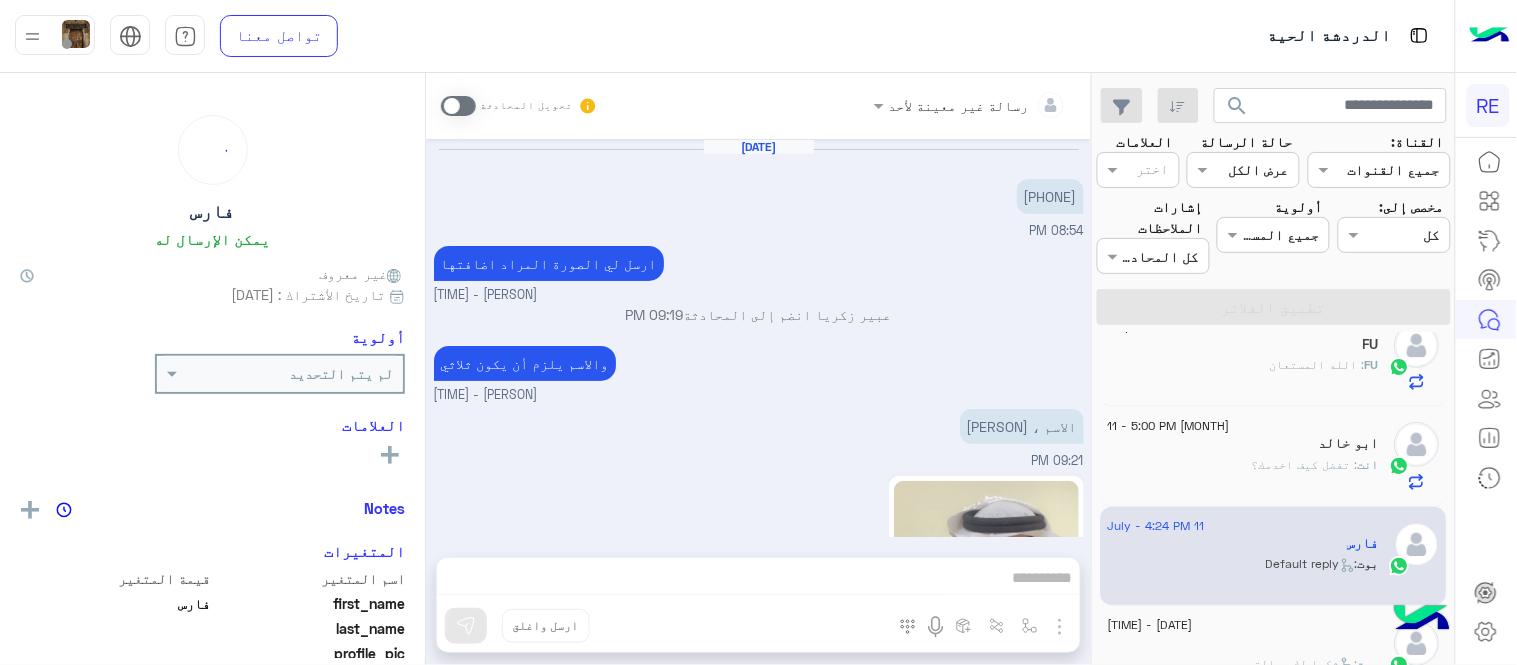 scroll, scrollTop: 541, scrollLeft: 0, axis: vertical 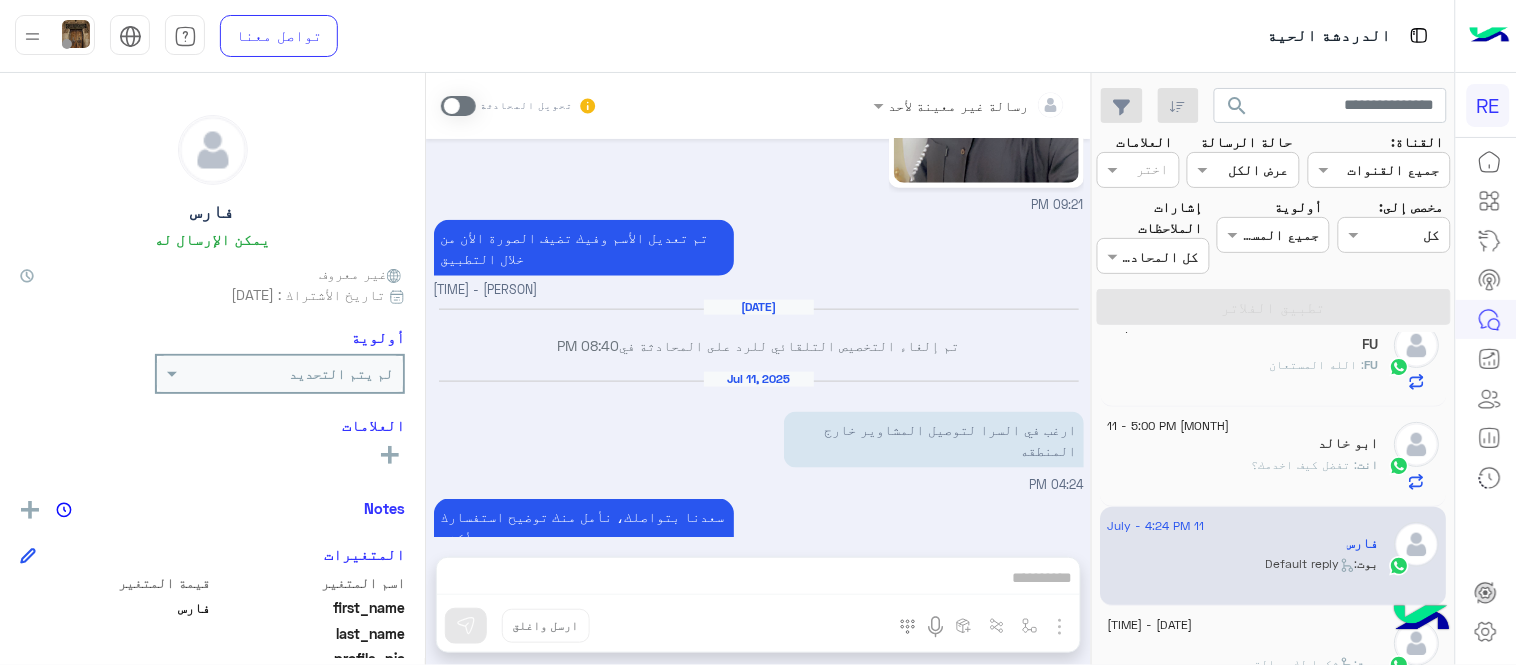 click at bounding box center [458, 106] 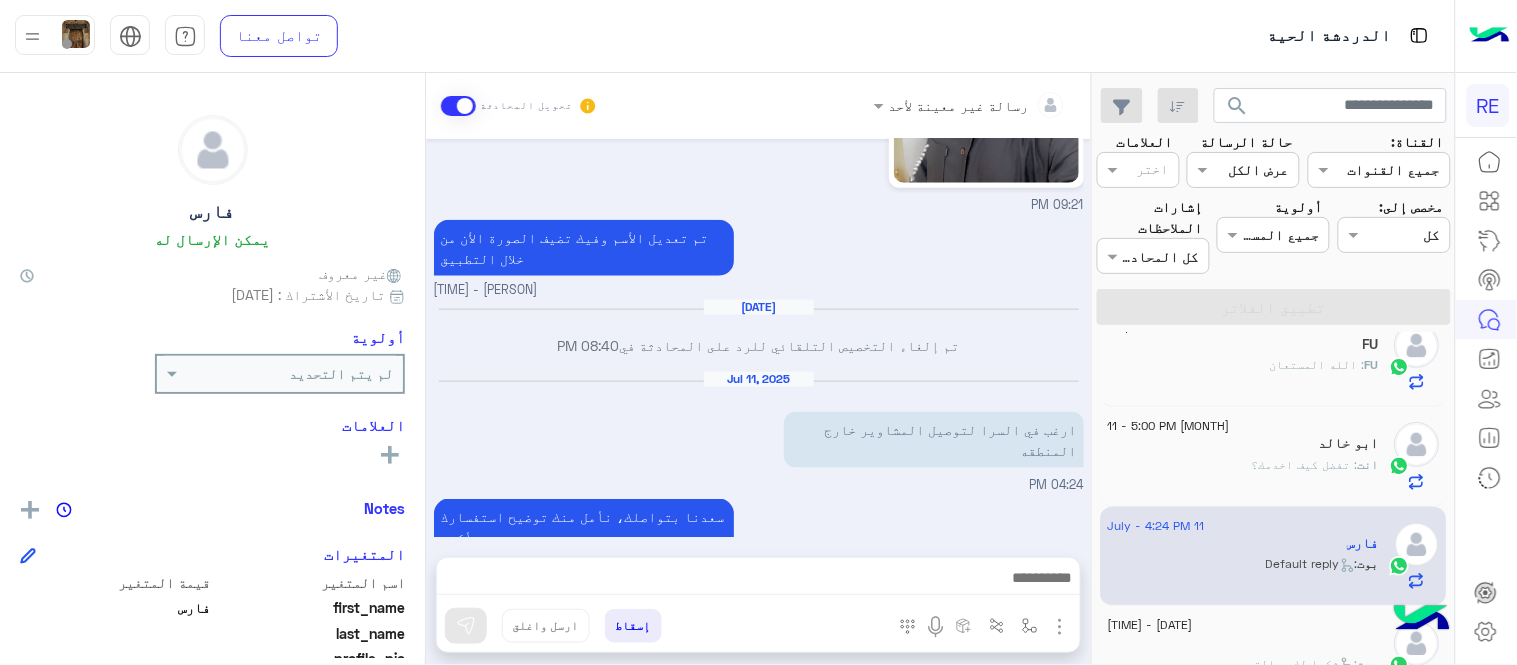 scroll, scrollTop: 576, scrollLeft: 0, axis: vertical 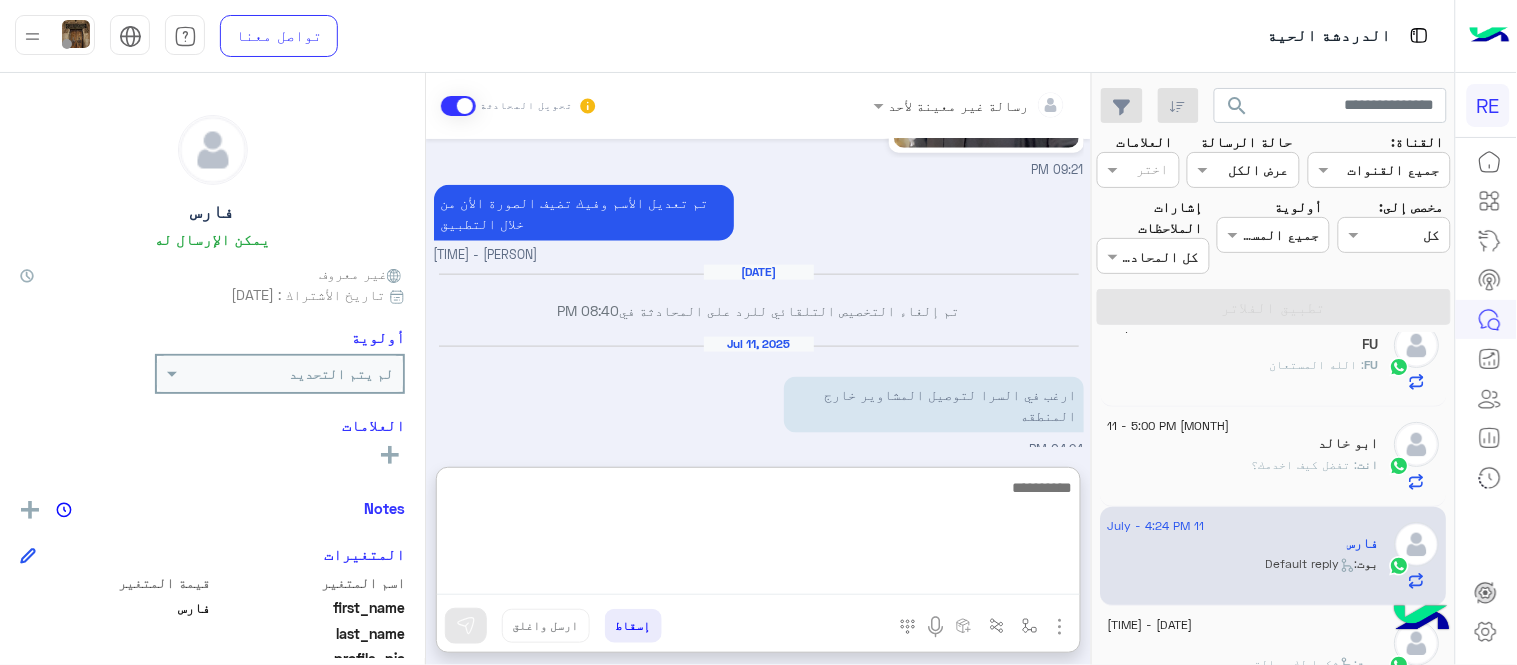 click at bounding box center (758, 535) 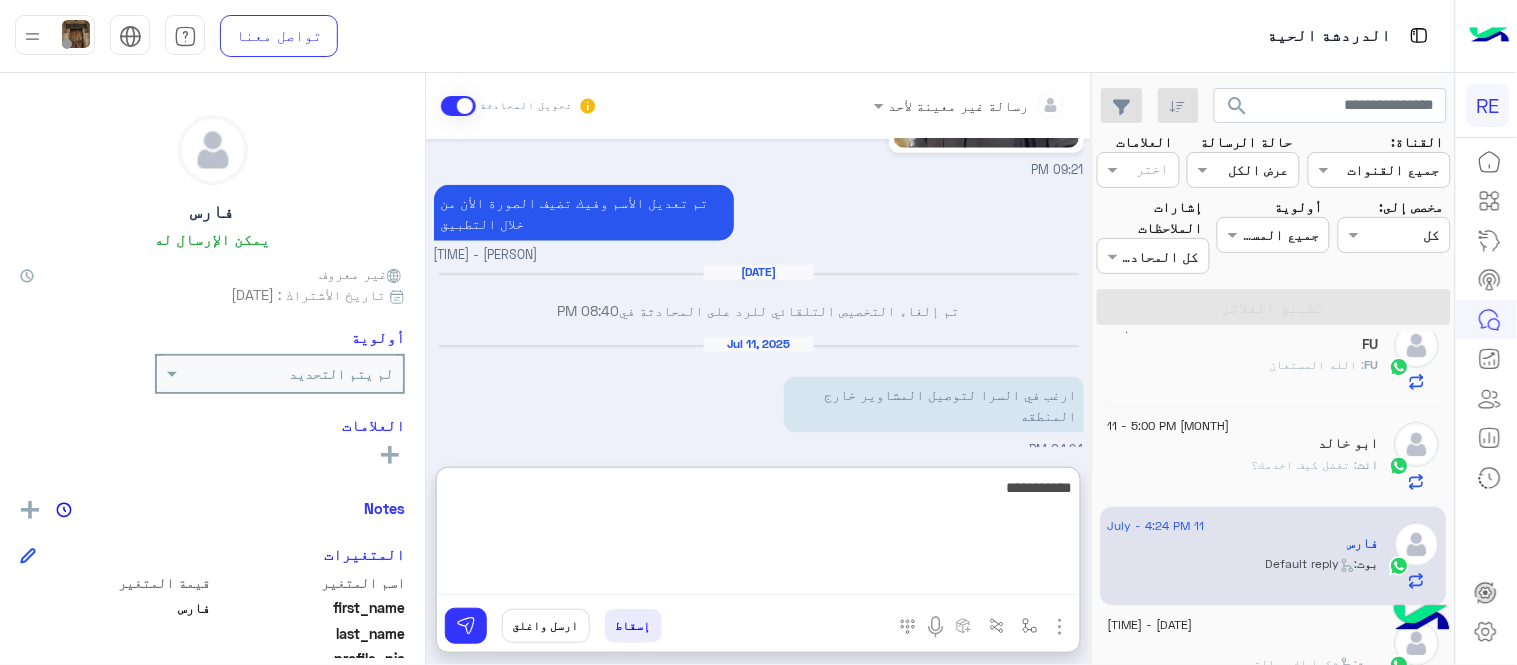 type on "**********" 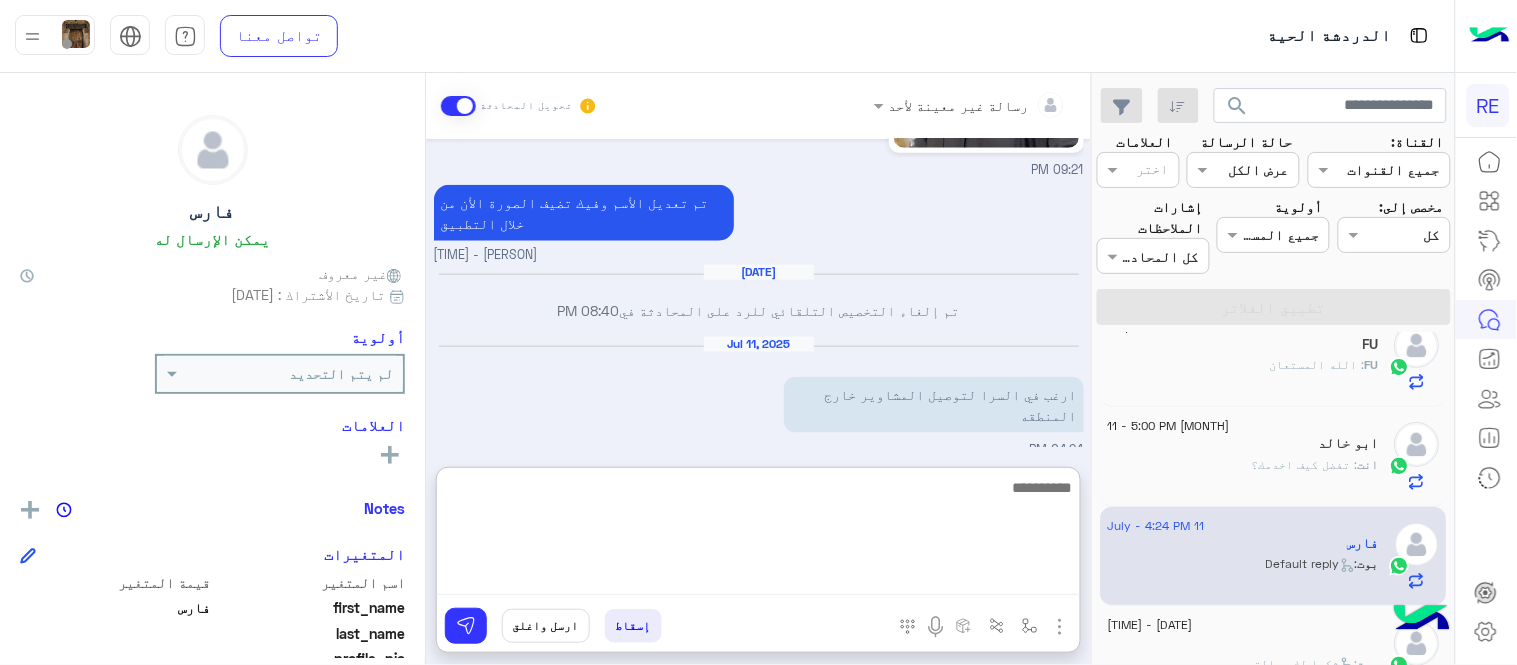 scroll, scrollTop: 731, scrollLeft: 0, axis: vertical 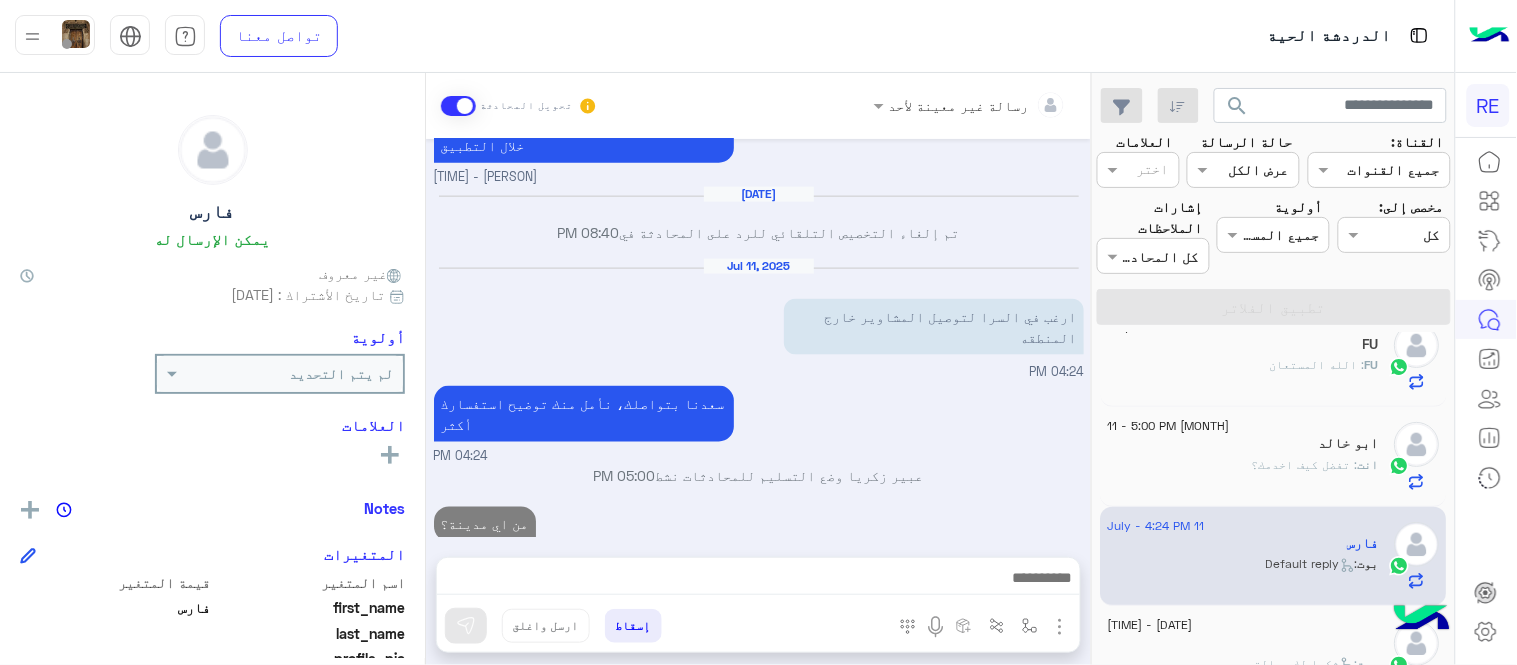 click on "[MONTH] 9, 2025 [PHONE] 08:54 PM ارسل لي الصورة المراد اضافتها [FIRST] [LAST] - 09:19 PM [FIRST] [LAST] انضم إلى المحادثة 09:19 PM والاسم يلزم أن يكون ثلاثي [FIRST] [LAST] - 09:19 PM الاسم ، [FIRST] [LAST] 09:21 PM 09:21 PM تم تعديل الأسم وفيك تضيف الصورة الأن من خلال التطبيق [FIRST] [LAST] - 10:07 PM [MONTH] 10, 2025 تم إلغاء التخصيص التلقائي للرد على المحادثة في 08:40 PM [MONTH] 11, 2025 ارغب في السرا لتوصيل المشاوير خارج المنطقه 04:24 PM سعدنا بتواصلك، نأمل منك توضيح استفسارك أكثر 04:24 PM [FIRST] [LAST] وضع التسليم للمحادثات نشط 05:00 PM من اي مدينة؟ 05:00 PM" at bounding box center [758, 338] 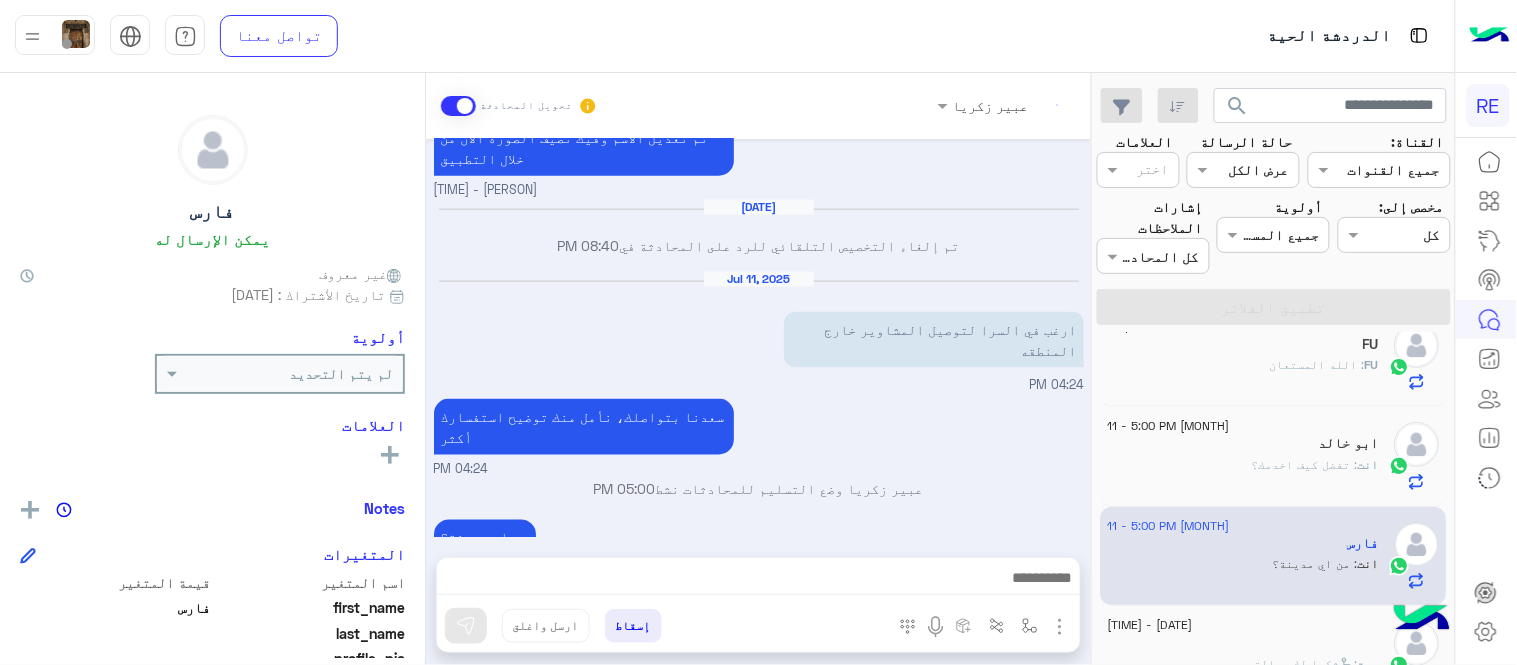 scroll, scrollTop: 676, scrollLeft: 0, axis: vertical 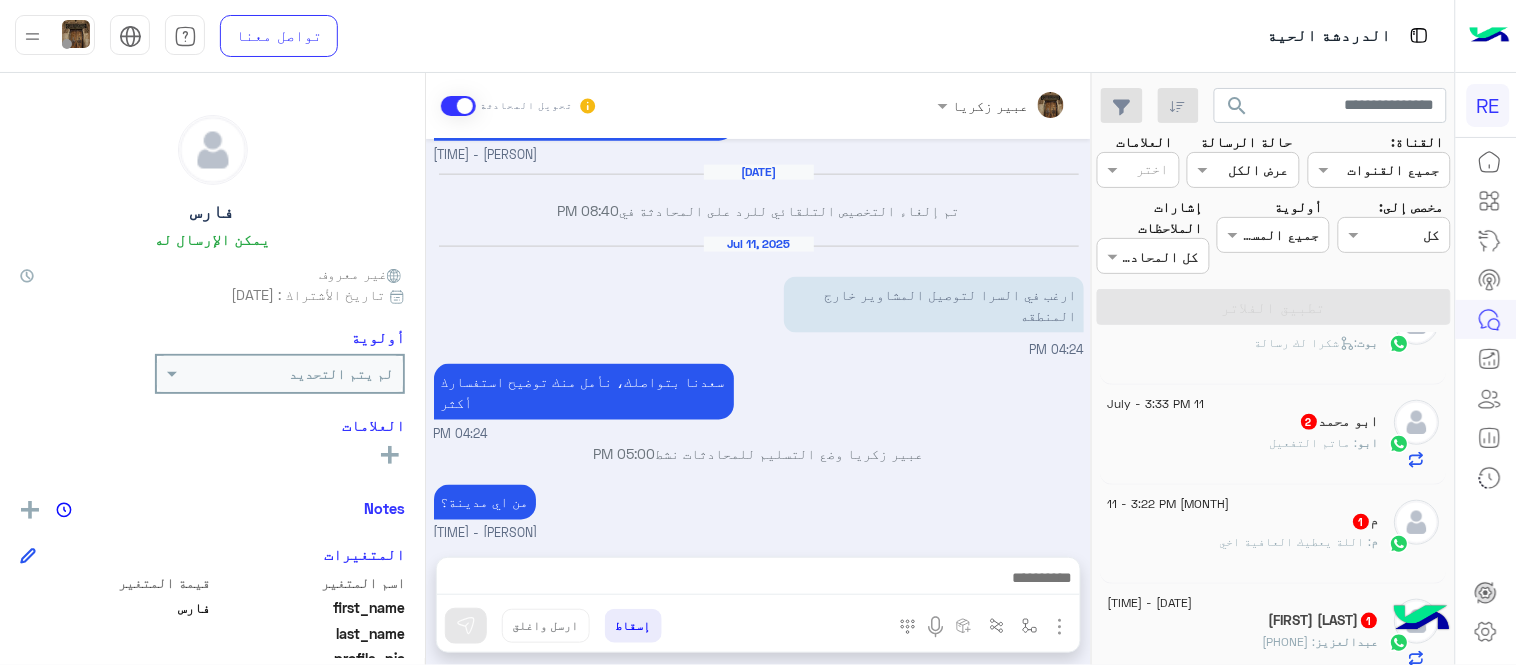click on "[NICKNAME]  2" 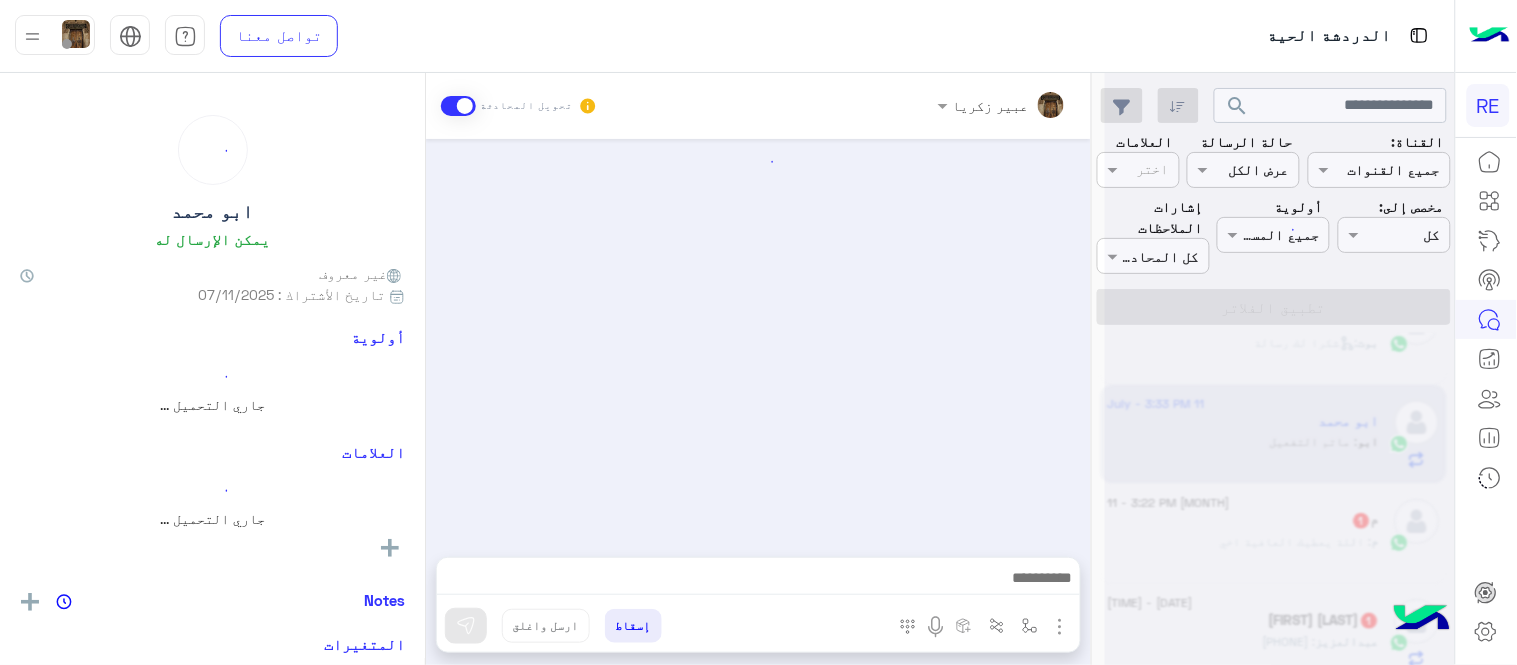 scroll, scrollTop: 254, scrollLeft: 0, axis: vertical 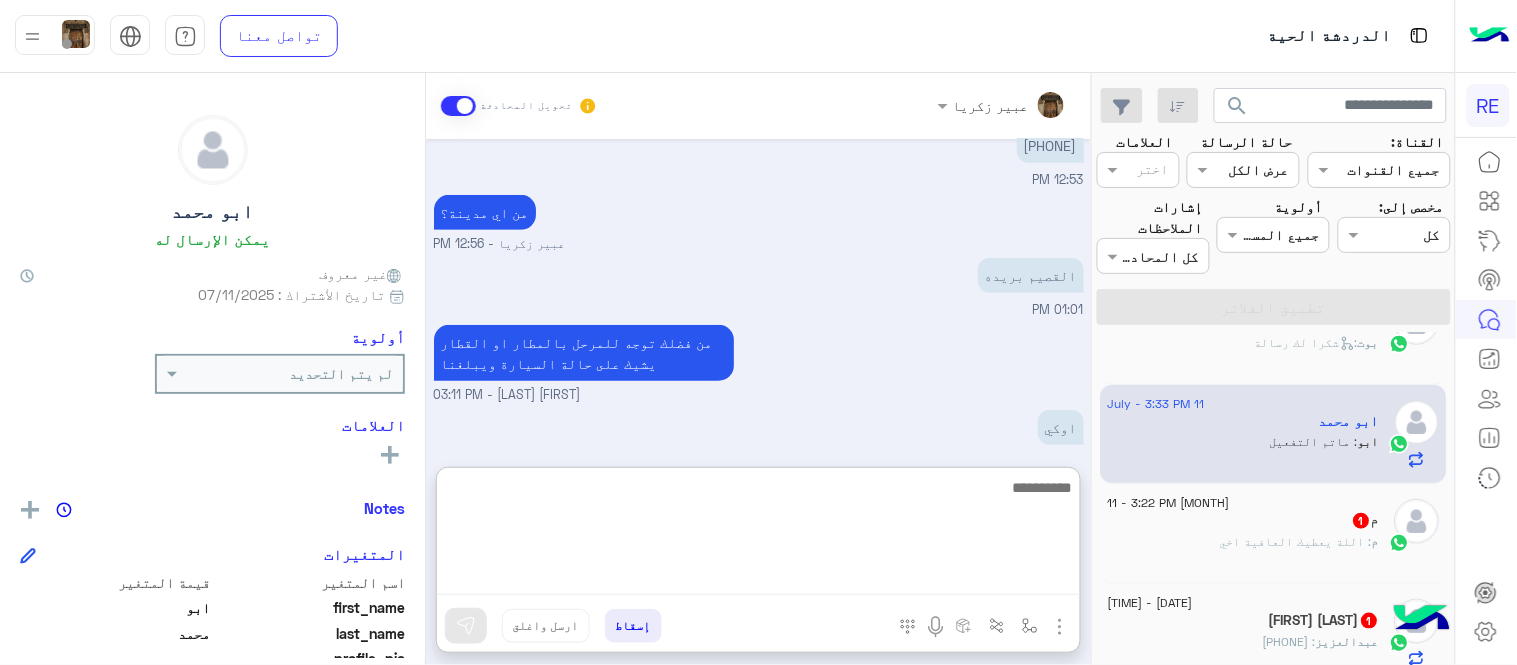 click at bounding box center [758, 535] 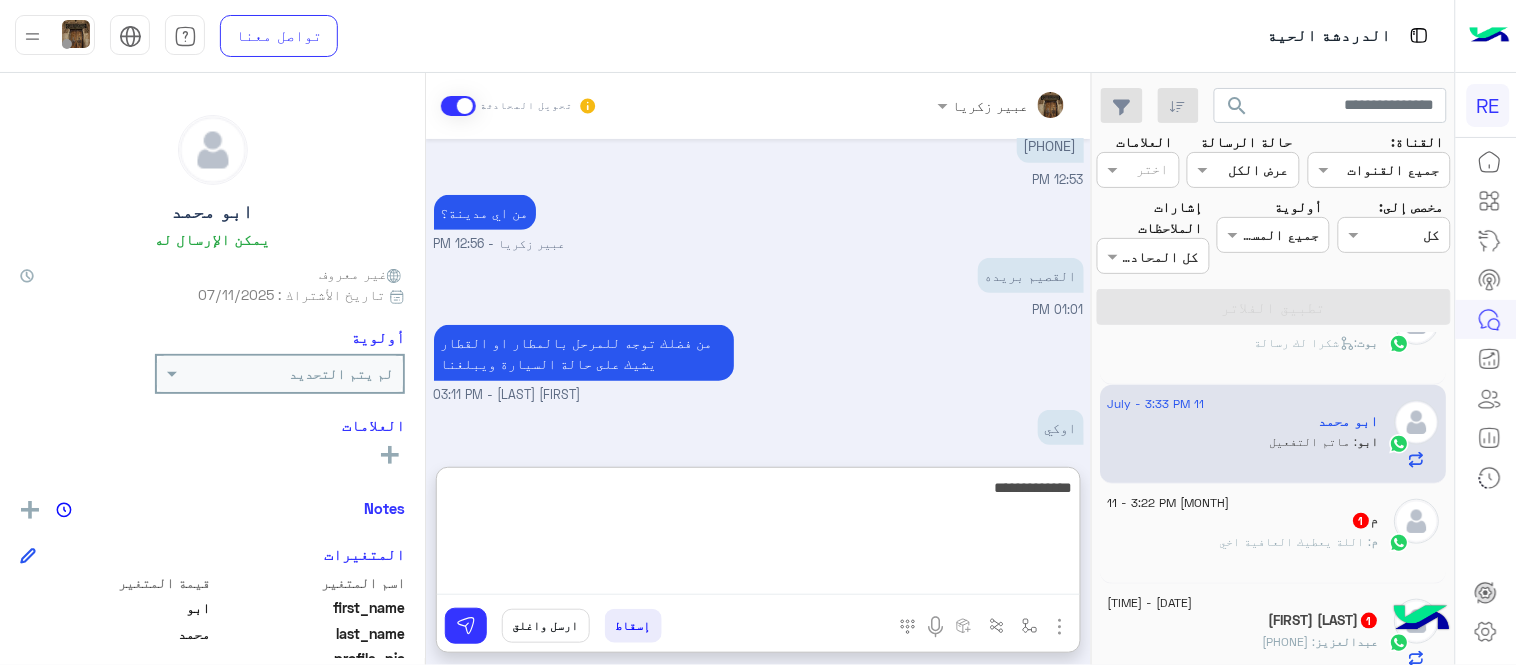 type on "**********" 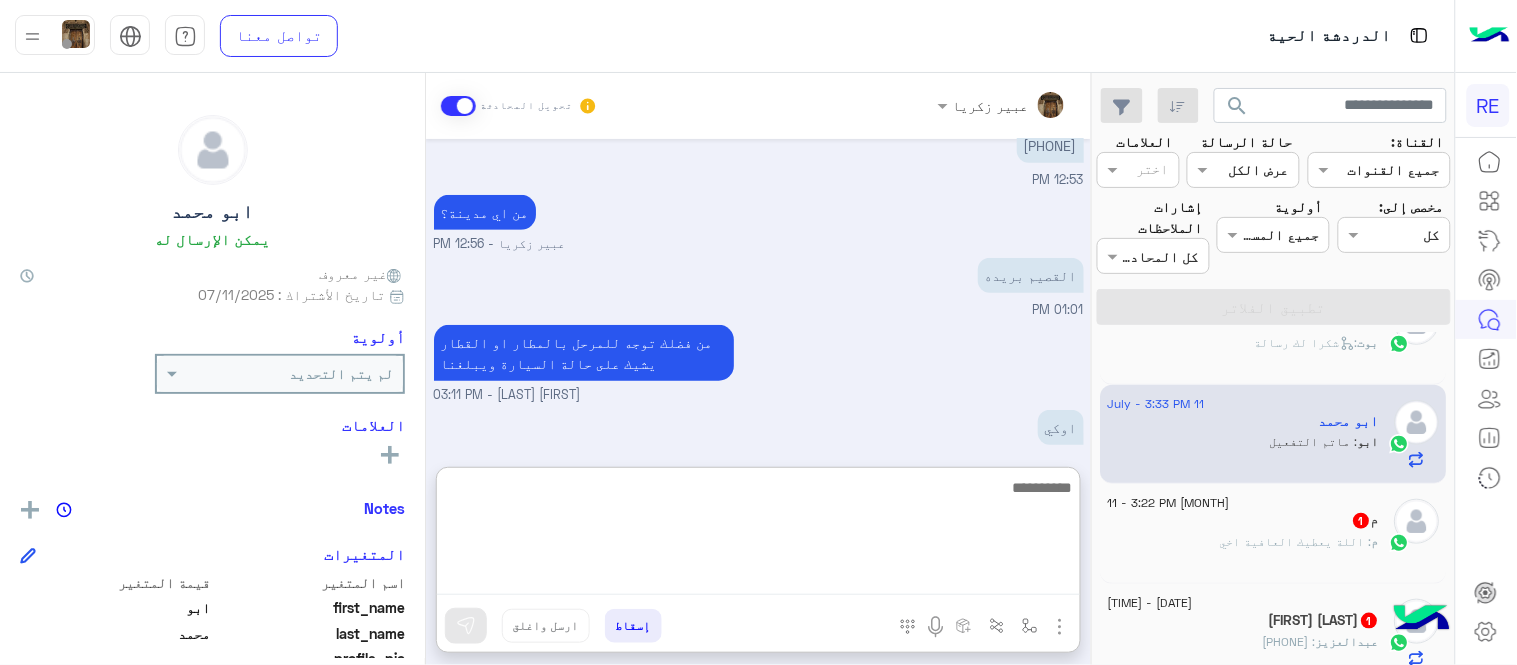 scroll, scrollTop: 407, scrollLeft: 0, axis: vertical 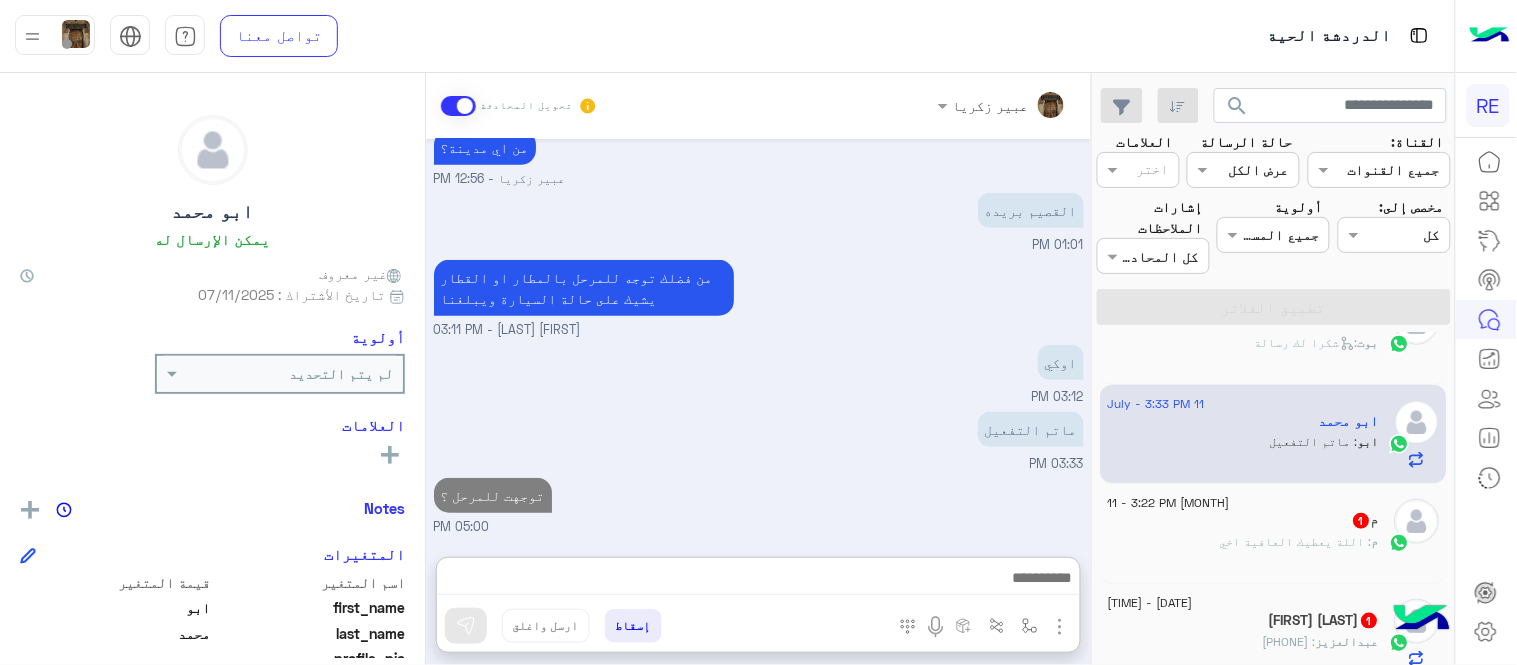 click on "[MONTH] 11 - 3:22 PM  م   1 م : اللة يعطيك العافية اخي" 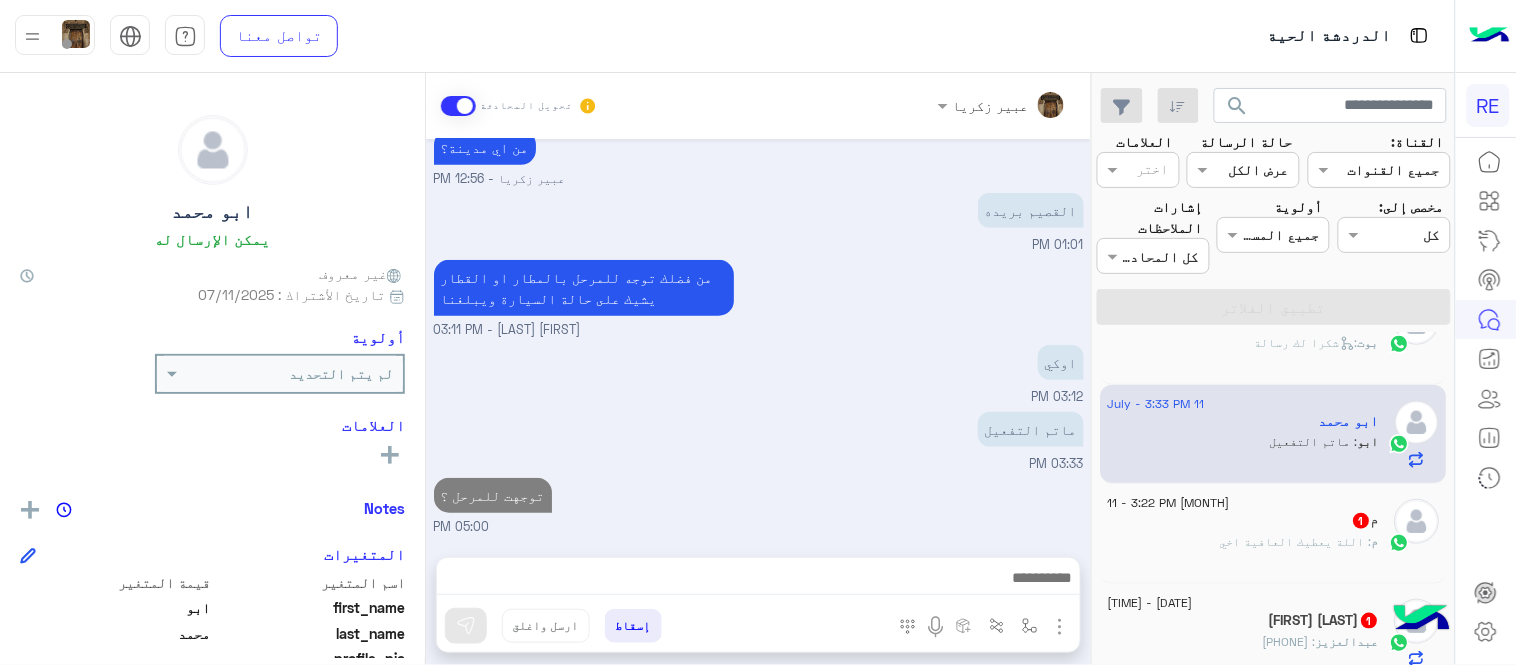 scroll, scrollTop: 317, scrollLeft: 0, axis: vertical 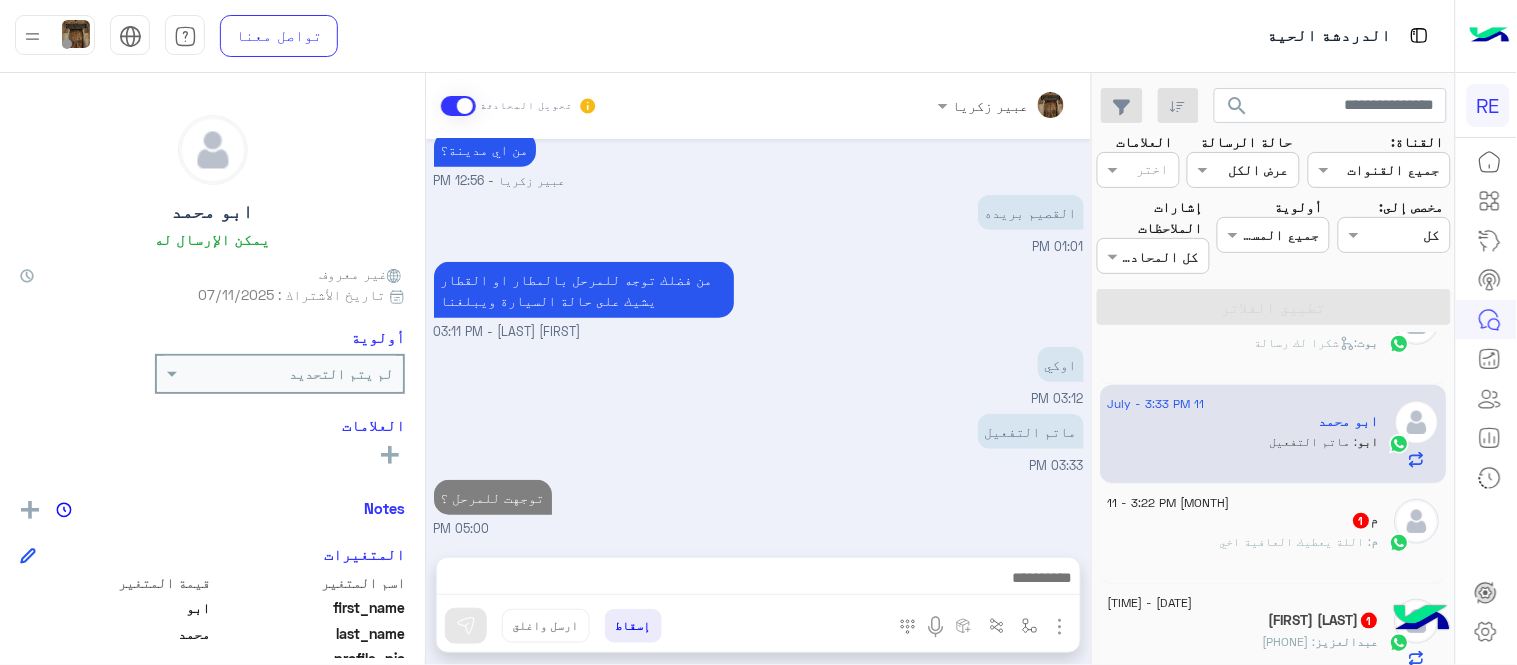 click on "م : اللة يعطيك العافية اخي" 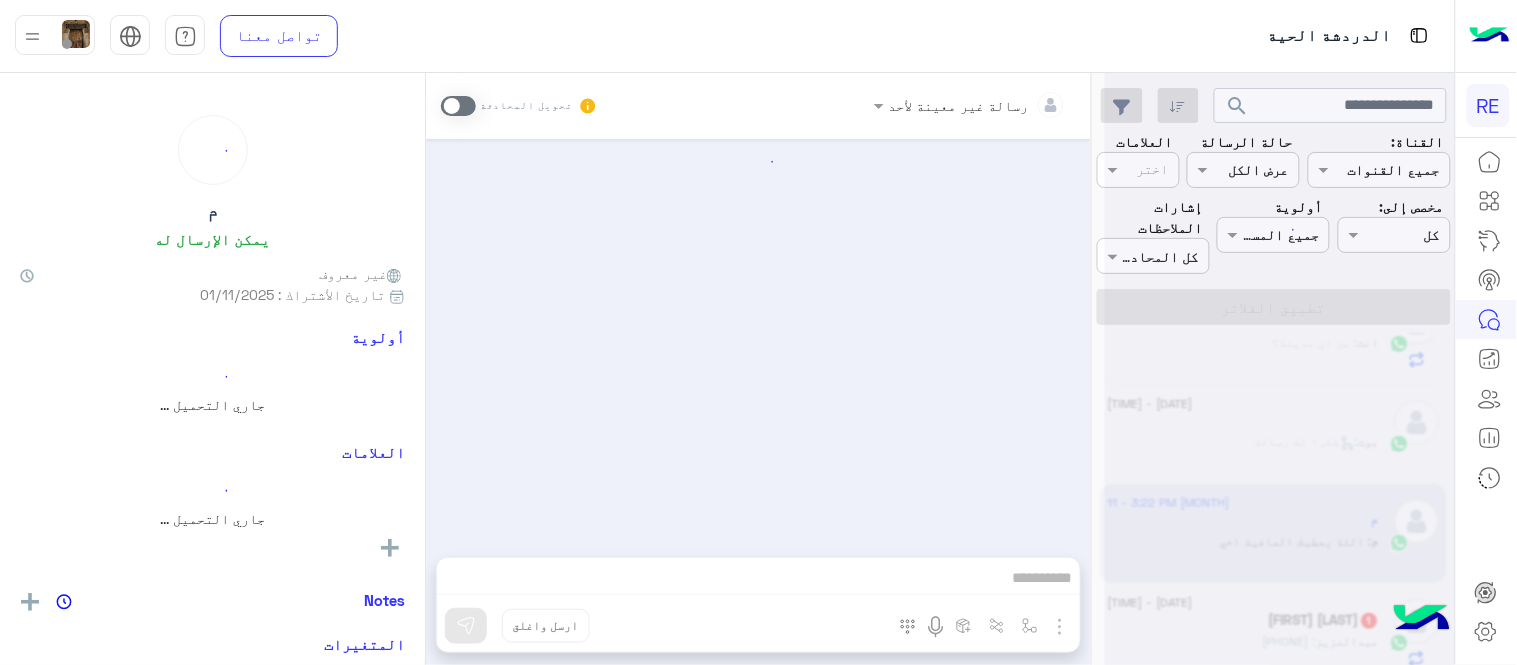 scroll, scrollTop: 516, scrollLeft: 0, axis: vertical 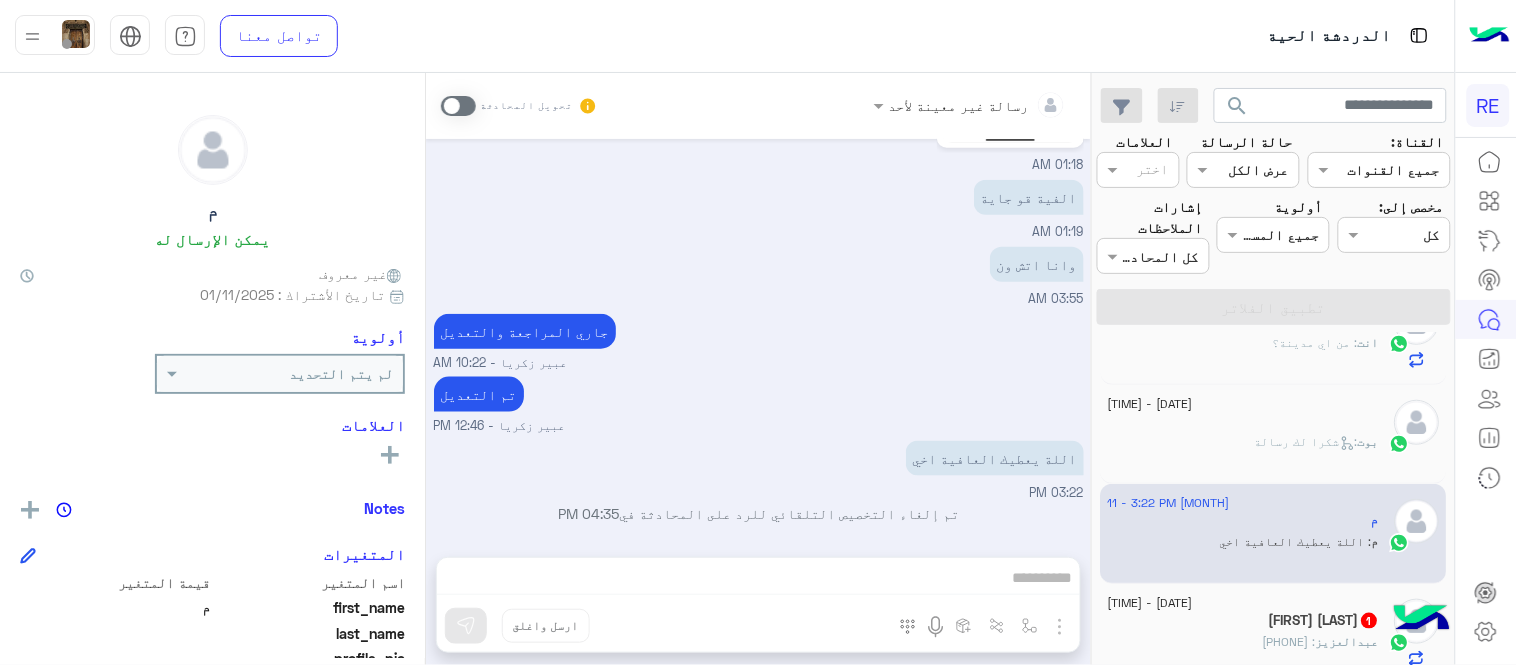 drag, startPoint x: 1091, startPoint y: 437, endPoint x: 1096, endPoint y: 460, distance: 23.537205 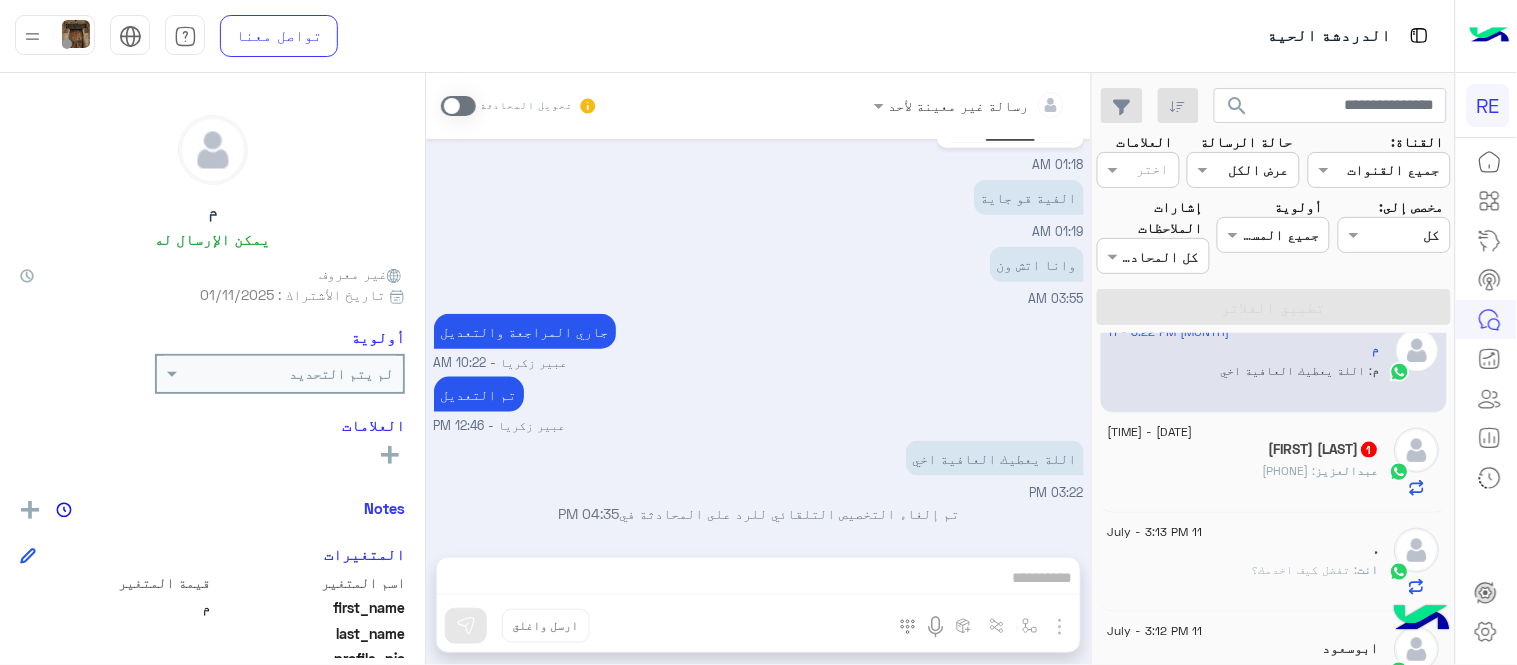 scroll, scrollTop: 637, scrollLeft: 0, axis: vertical 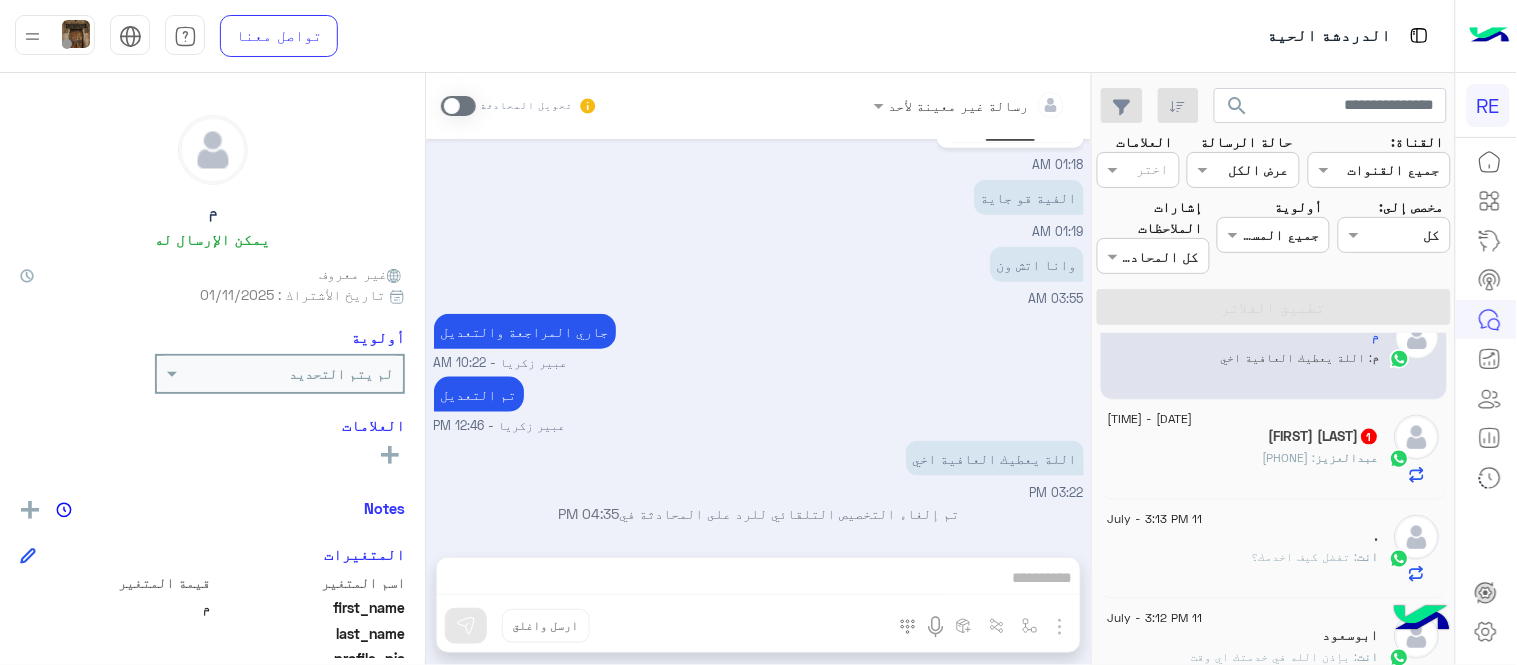 click on "[PERSON] : [PHONE]" 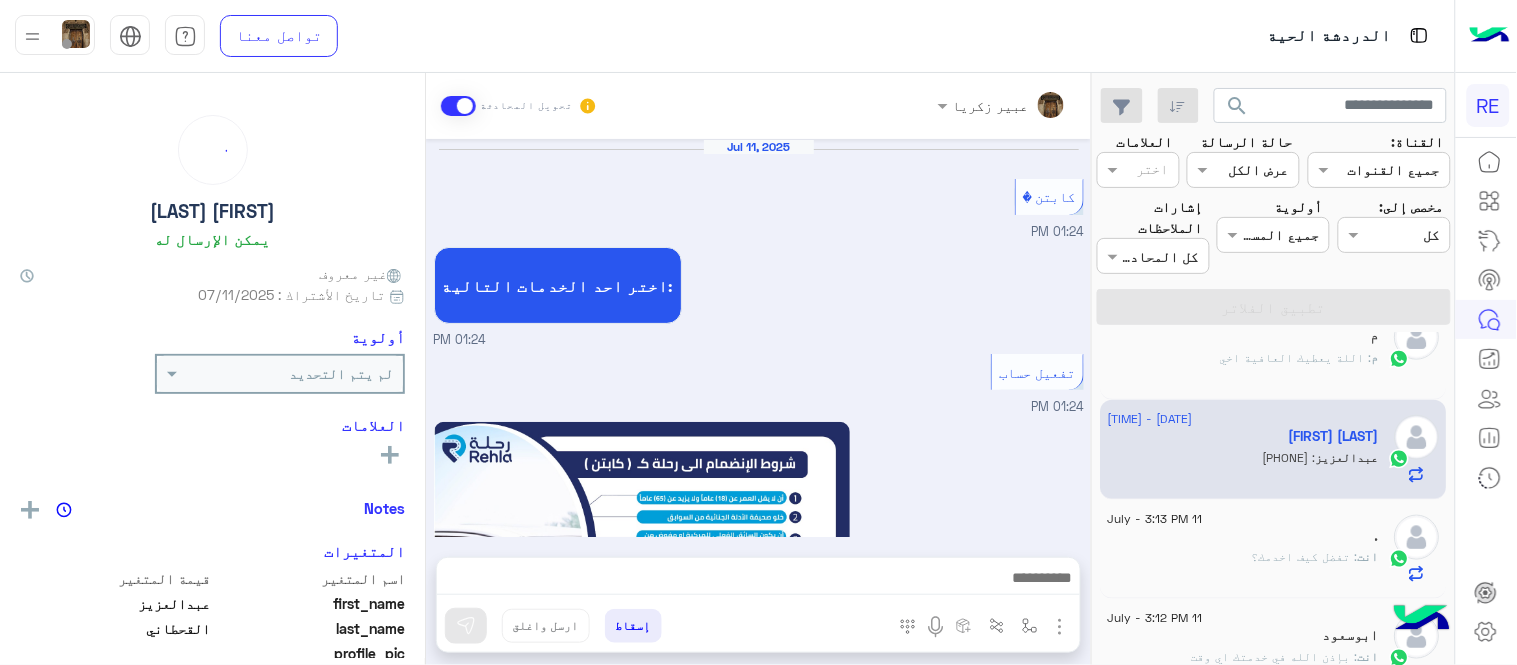 scroll, scrollTop: 1177, scrollLeft: 0, axis: vertical 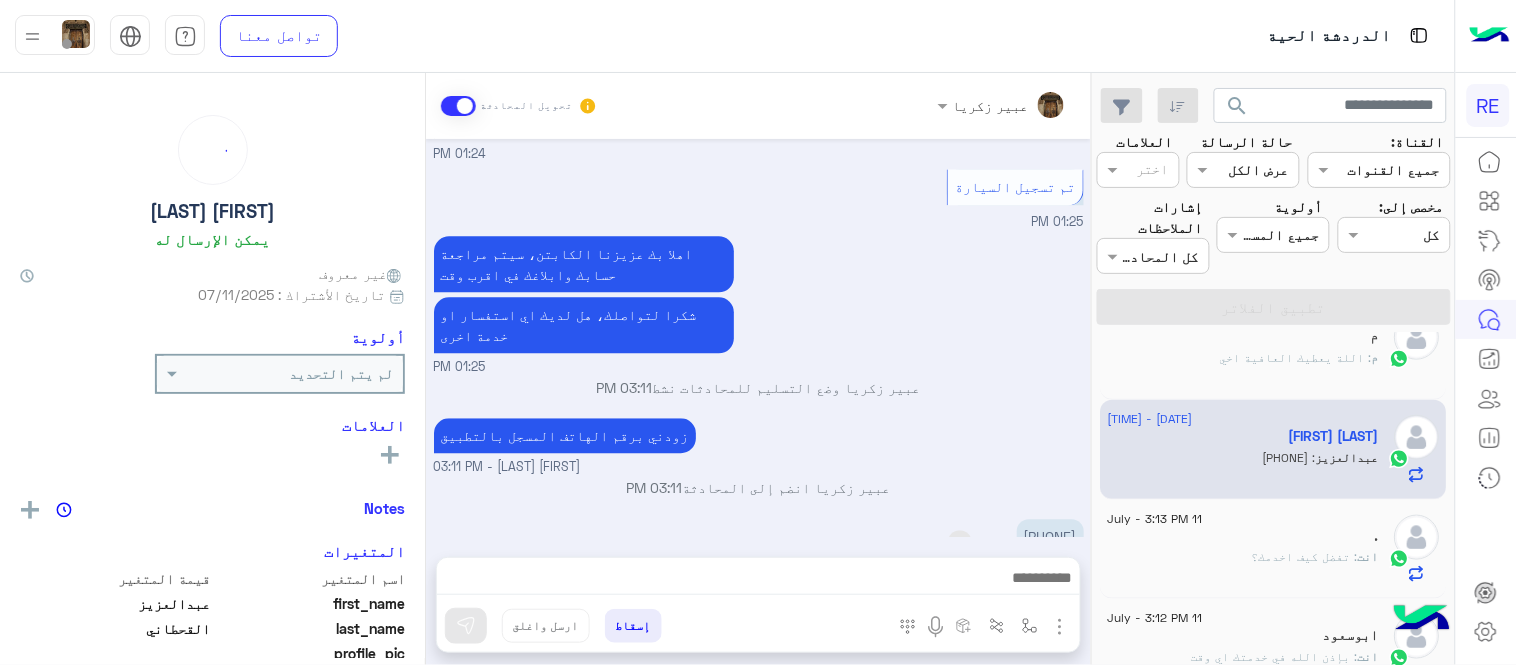 click on "[PHONE]" at bounding box center (1050, 536) 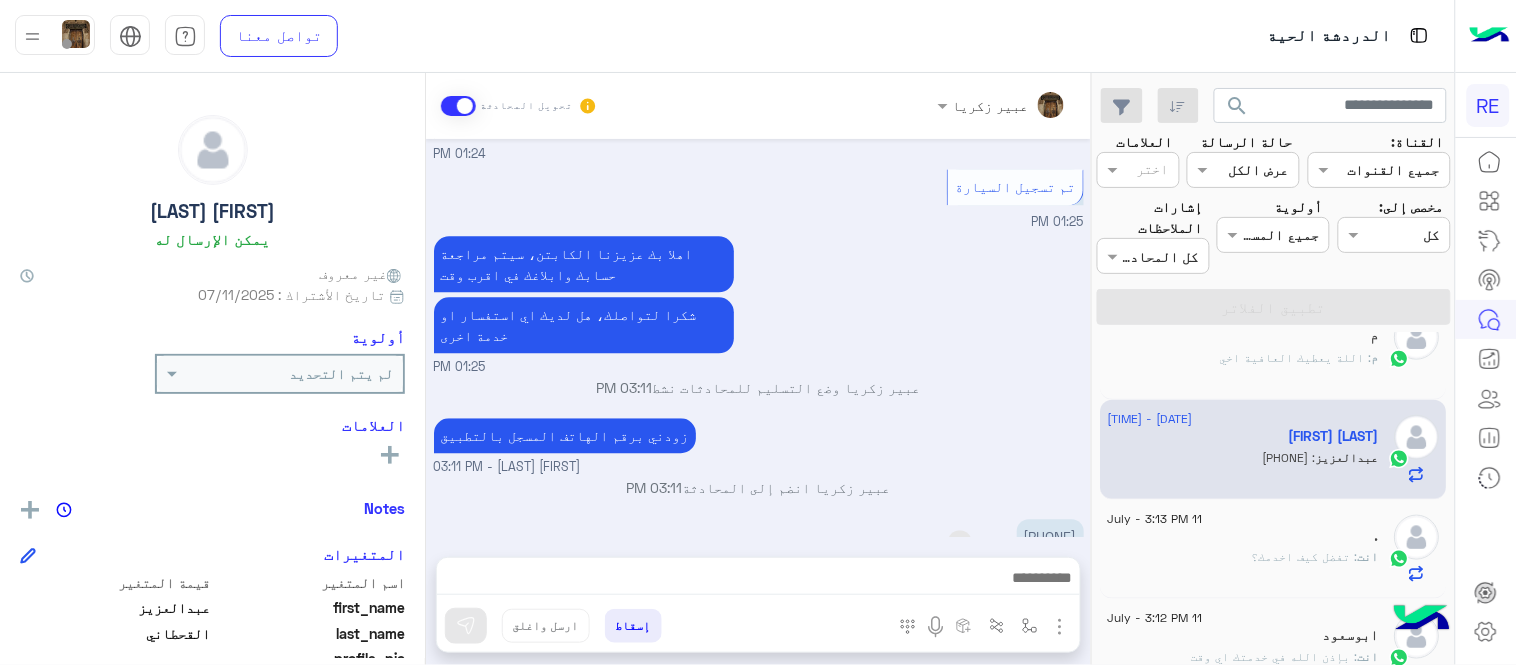 copy on "[PHONE]" 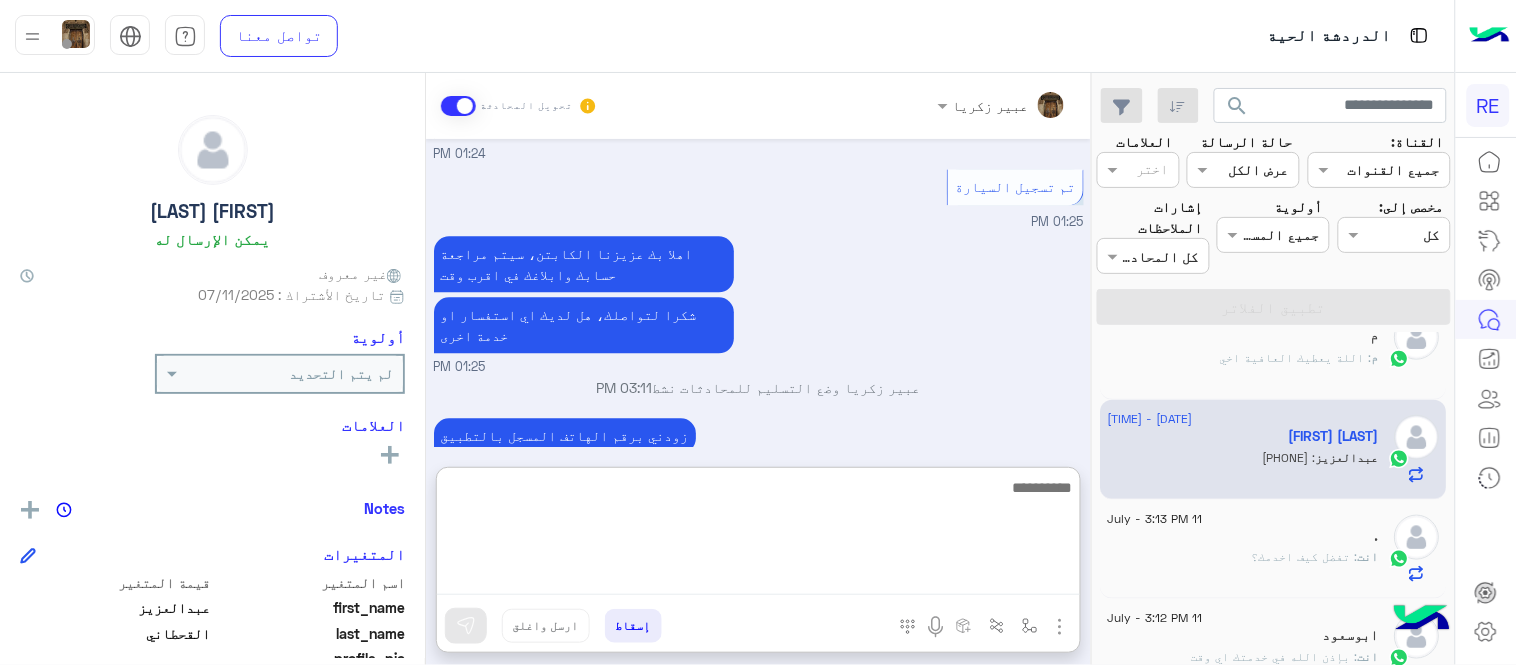 click at bounding box center (758, 535) 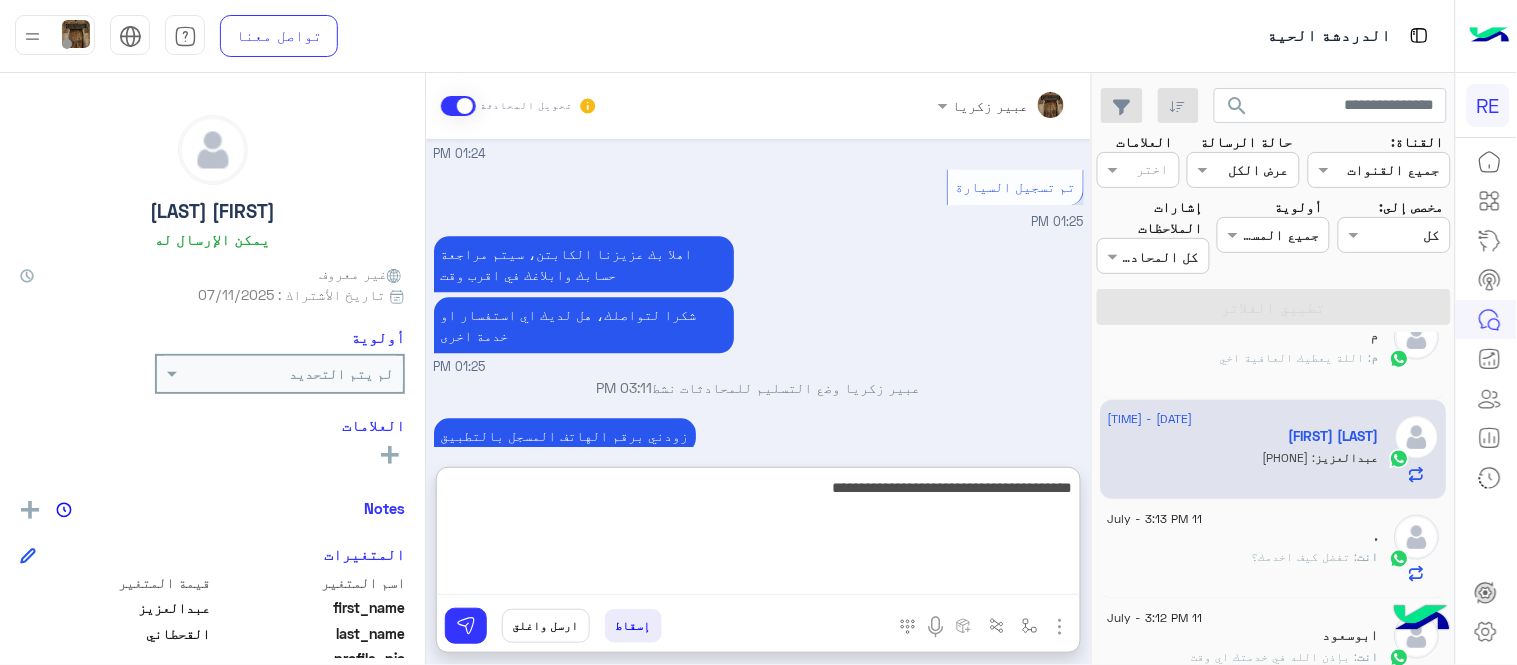 type on "**********" 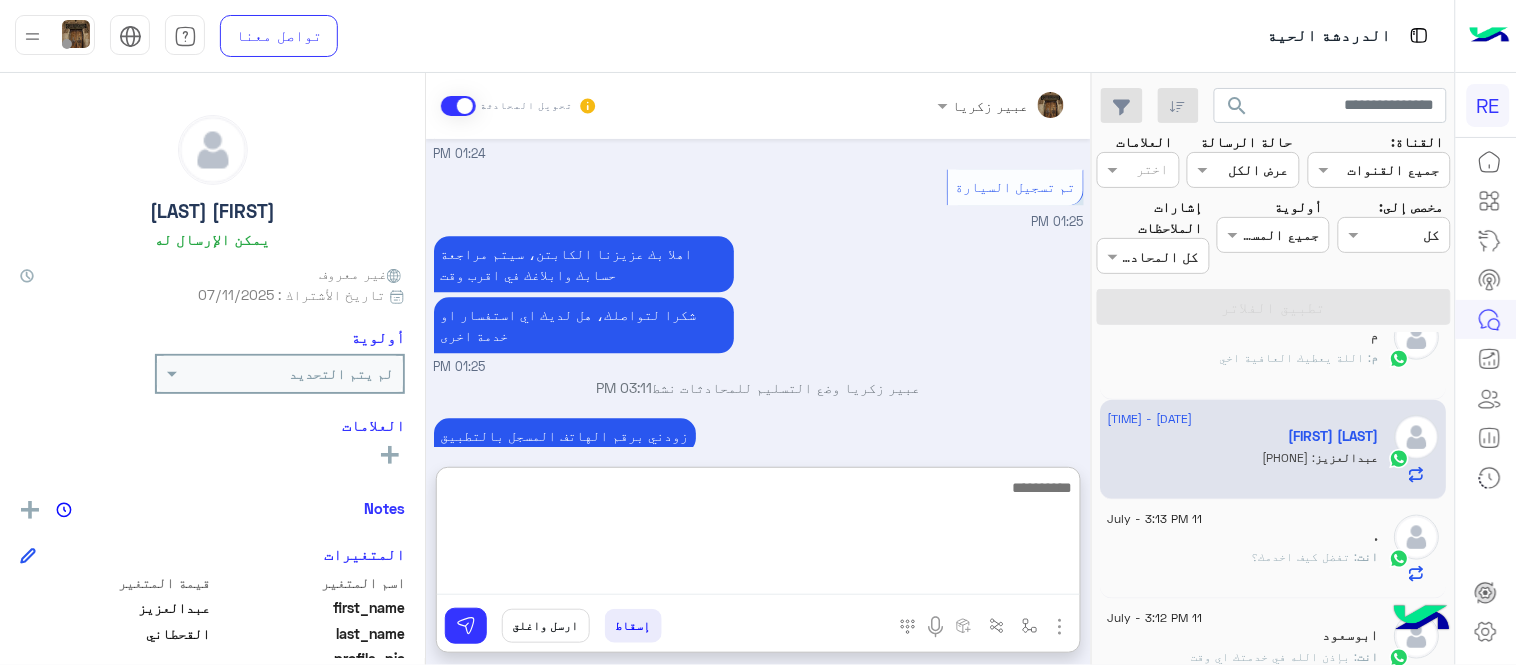 scroll, scrollTop: 1332, scrollLeft: 0, axis: vertical 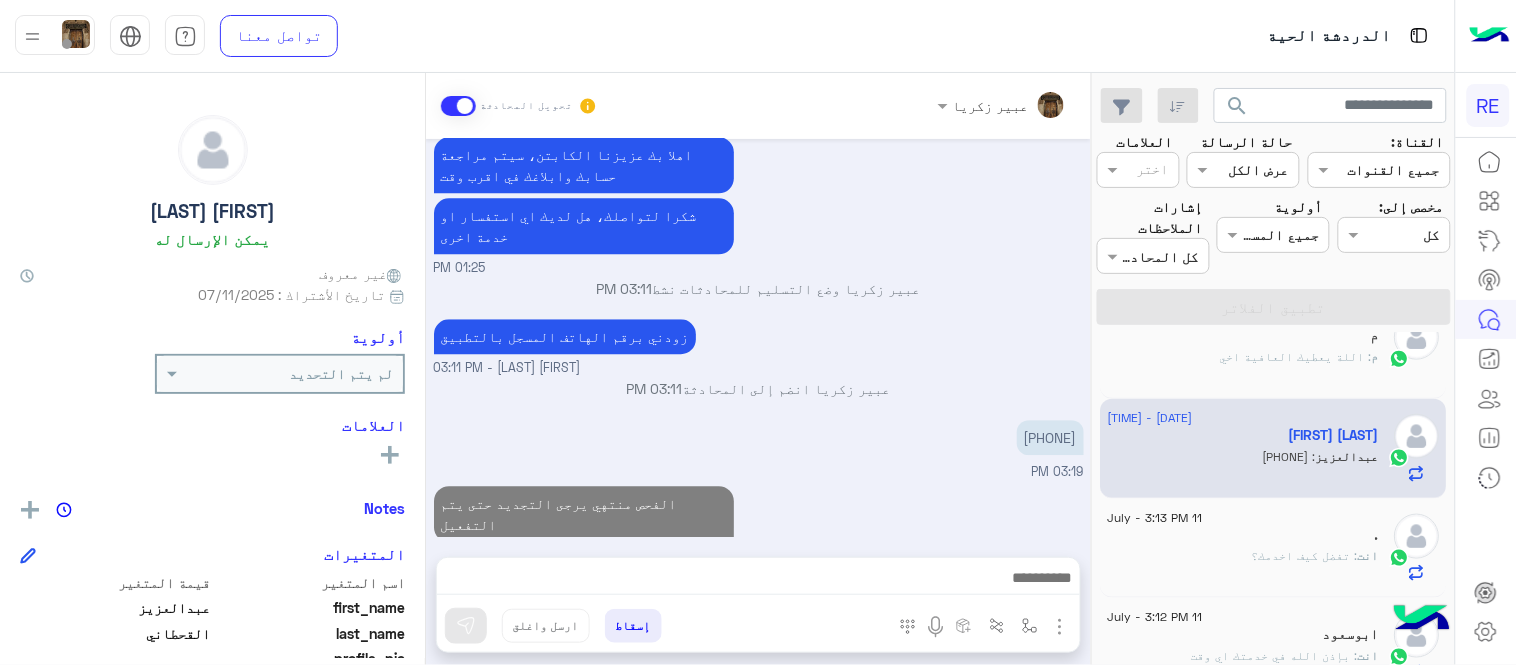 click on "[FIRST] [LAST] تحويل المحادثة [MONTH] 11 كابتن 01:24 PM اختر احد الخدمات التالية: 01:24 PM تفعيل حساب 01:24 PM يمكنك الاطلاع على شروط الانضمام لرحلة ك (كابتن ) الموجودة بالصورة أعلاه،
لتحميل التطبيق عبر الرابط التالي : 📲
http://onelink.to/Rehla يسعدنا انضمامك لتطبيق رحلة يمكنك اتباع الخطوات الموضحة لتسجيل بيانات سيارتك بالفيديو التالي : عزيزي الكابتن، فضلًا ، للرغبة بتفعيل الحساب قم برفع البيانات عبر التطبيق والتواصل معنا تم تسجيل السيارة اواجه صعوبة بالتسجيل اي خدمة اخرى ؟ الرجوع للقائمة الرئ لا 01:24 PM تم تسجيل السيارة 01:25 PM 01:25 PM 03:11 PM [FIRST] [LAST] - 03:11 PM" at bounding box center (758, 373) 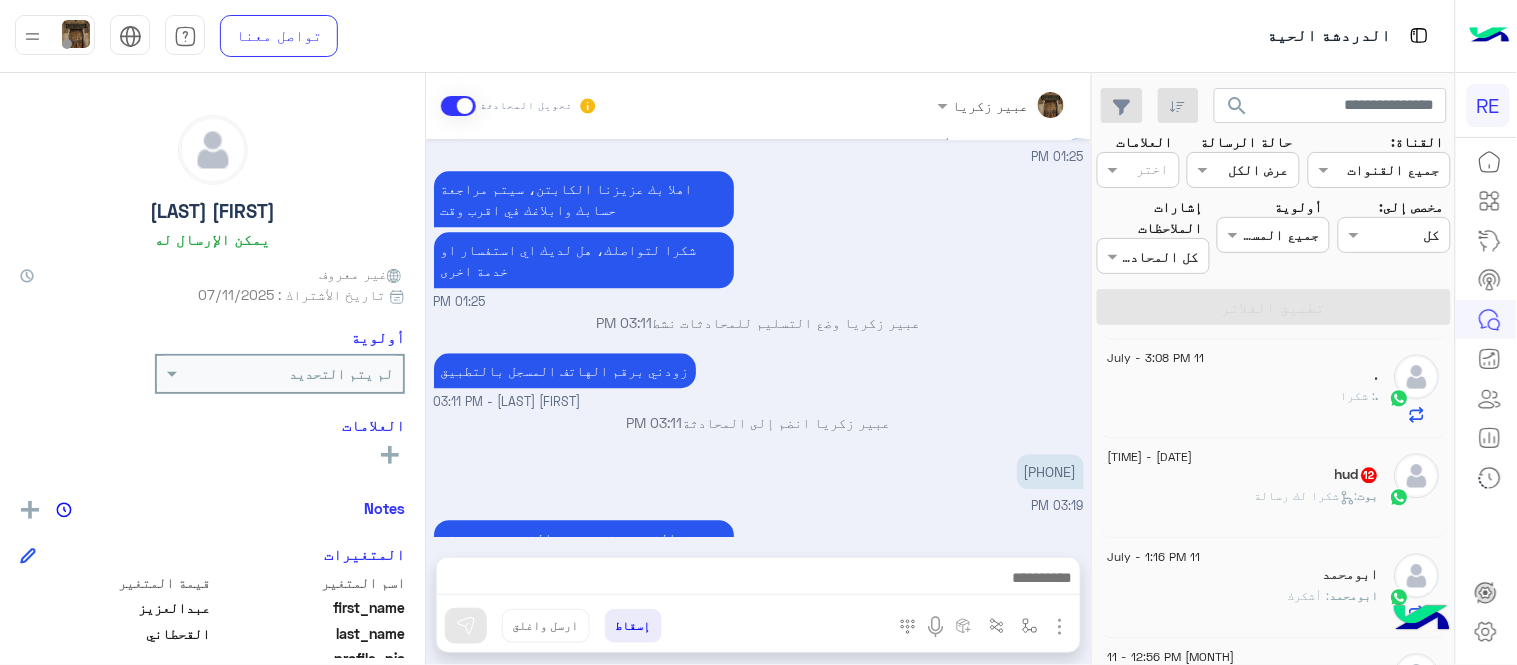 scroll, scrollTop: 1203, scrollLeft: 0, axis: vertical 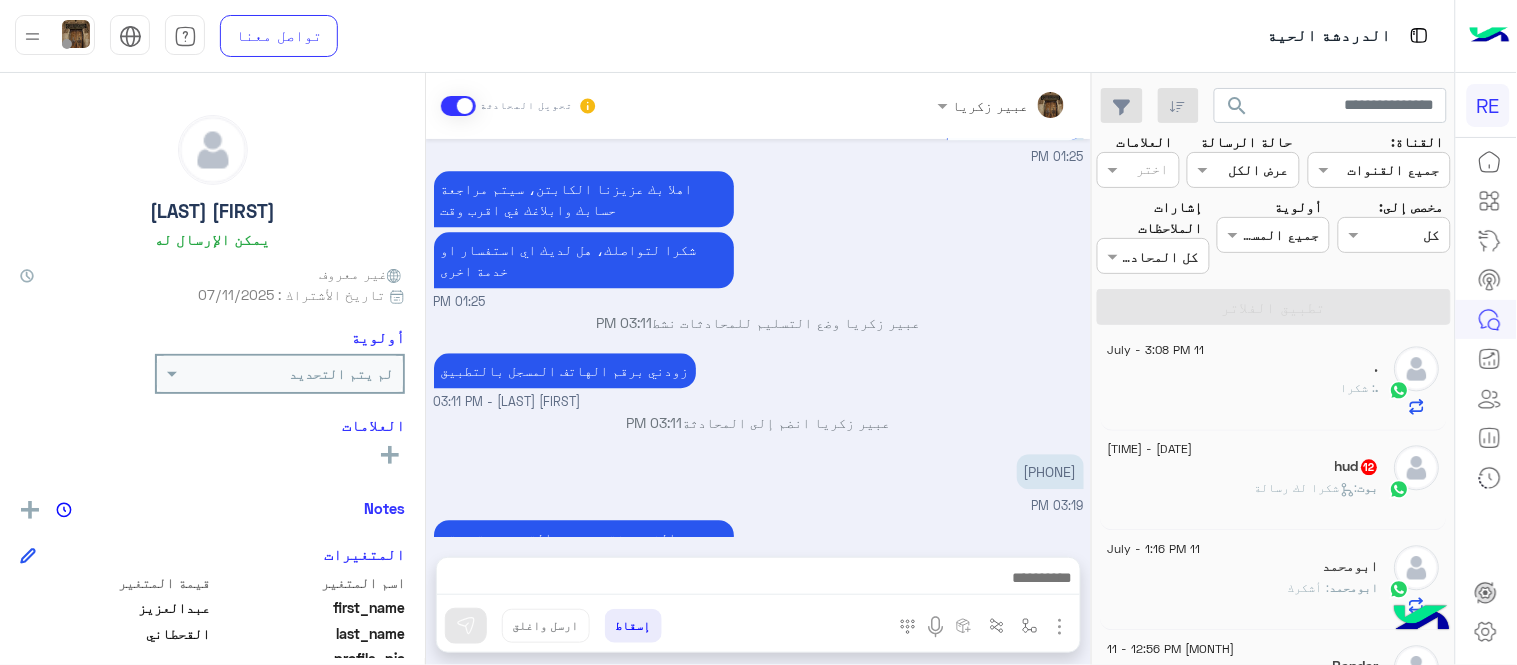 click on "بوت :   شكرا لك رسالة" 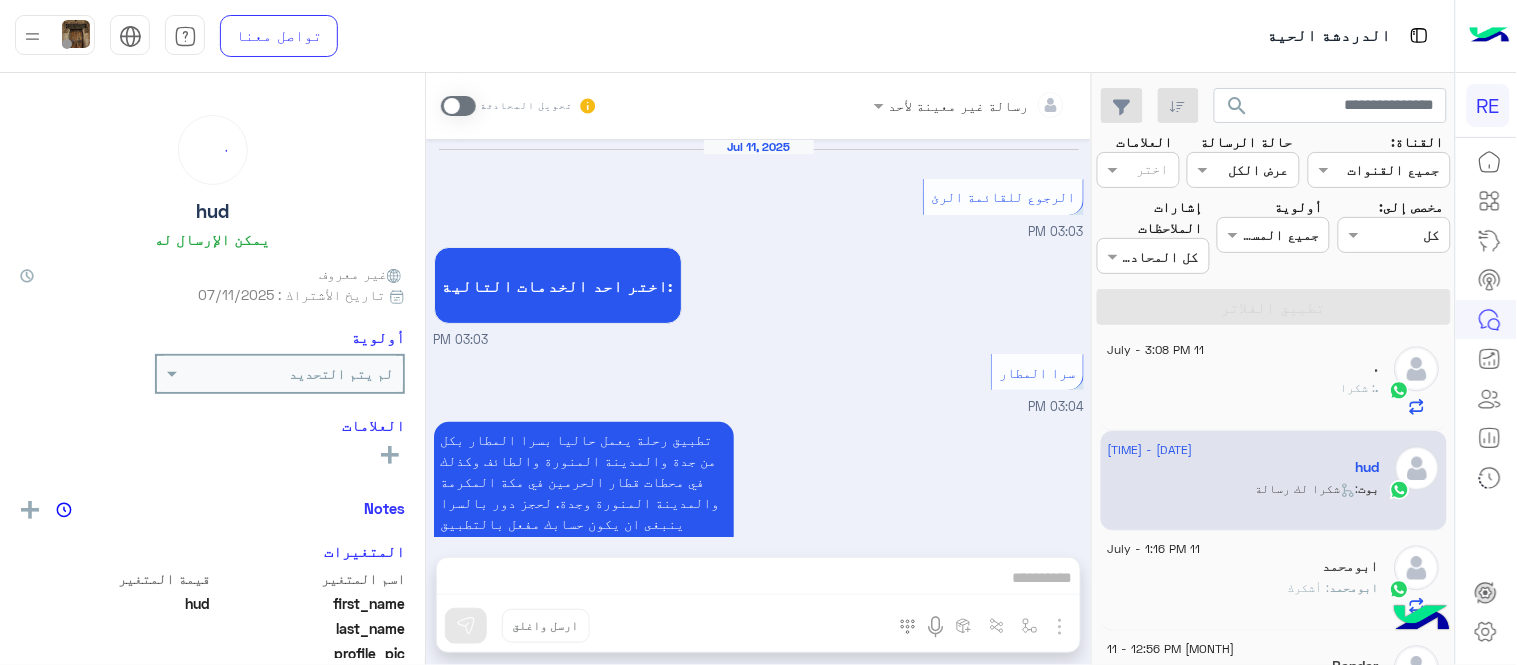 scroll, scrollTop: 1525, scrollLeft: 0, axis: vertical 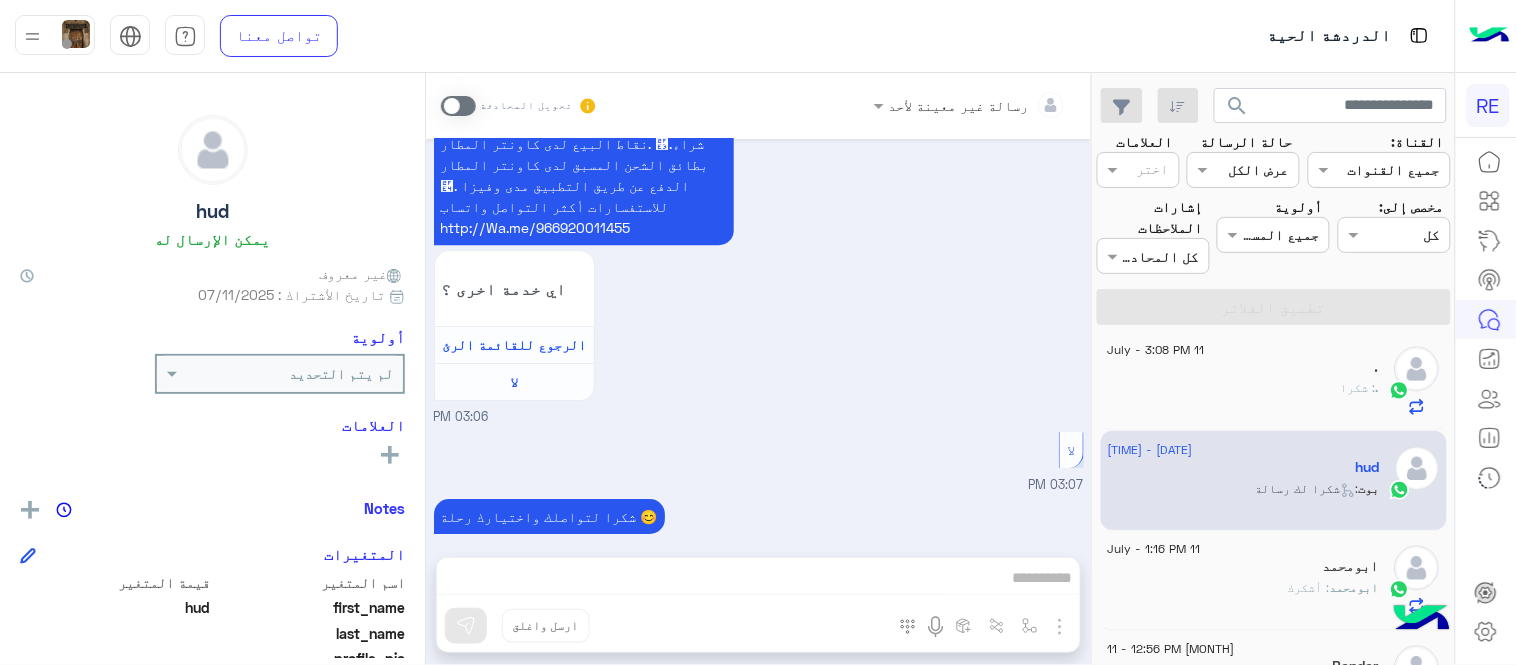 click on "رسالة غير معينة لأحد تحويل المحادثة" at bounding box center (758, 106) 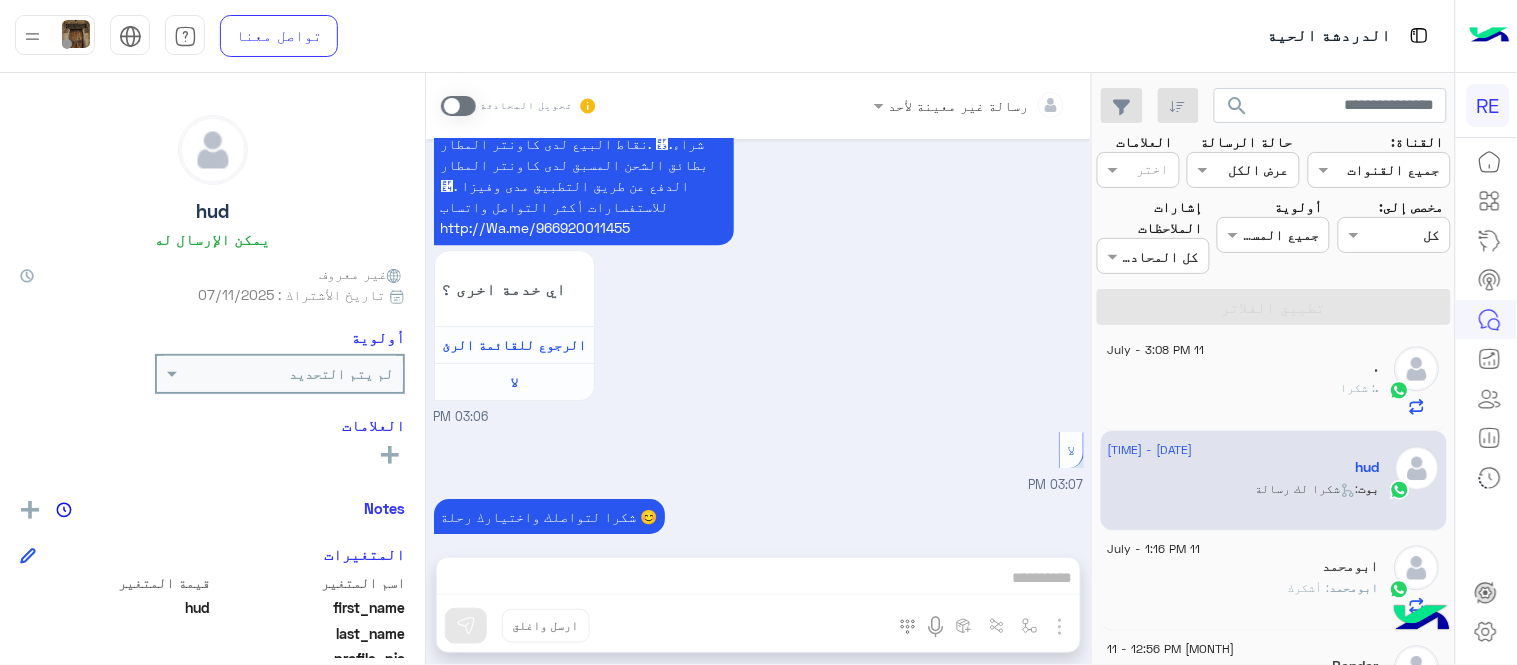 click at bounding box center (458, 106) 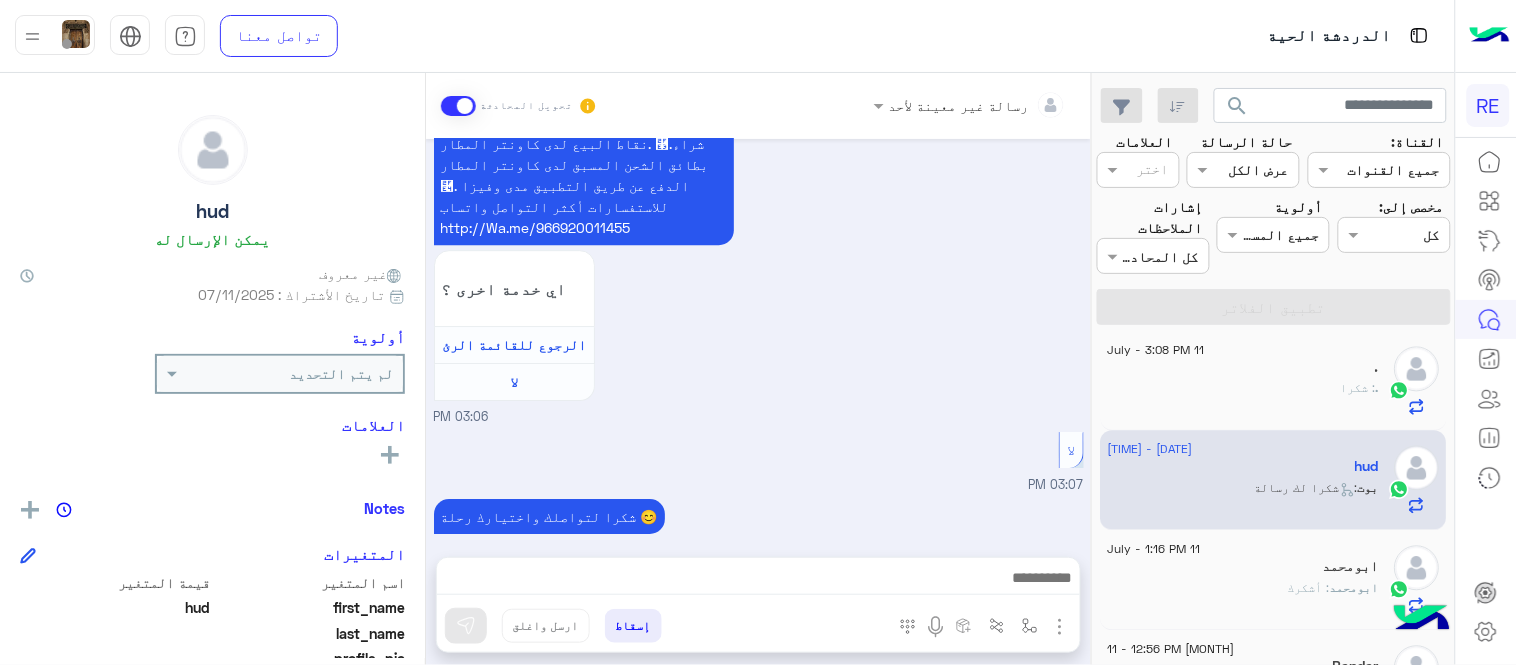 scroll, scrollTop: 1561, scrollLeft: 0, axis: vertical 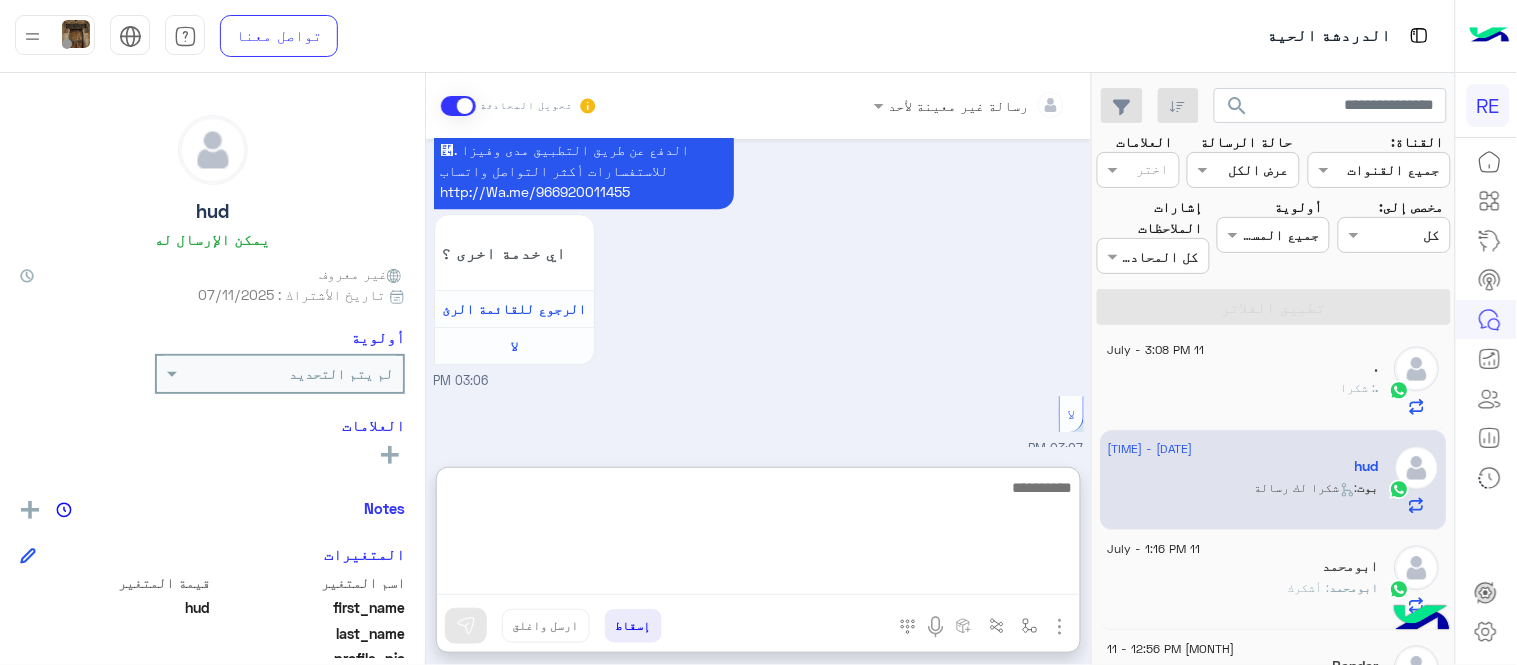 click at bounding box center [758, 535] 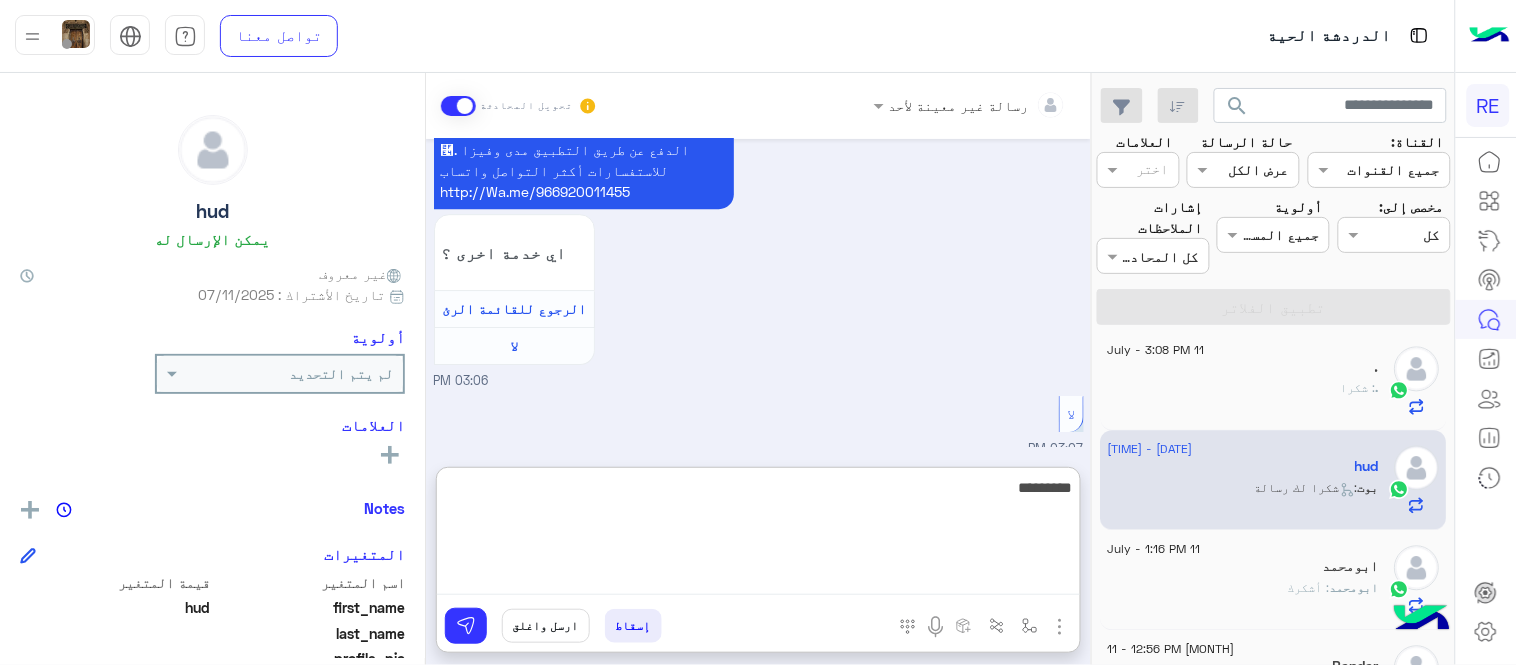 type on "**********" 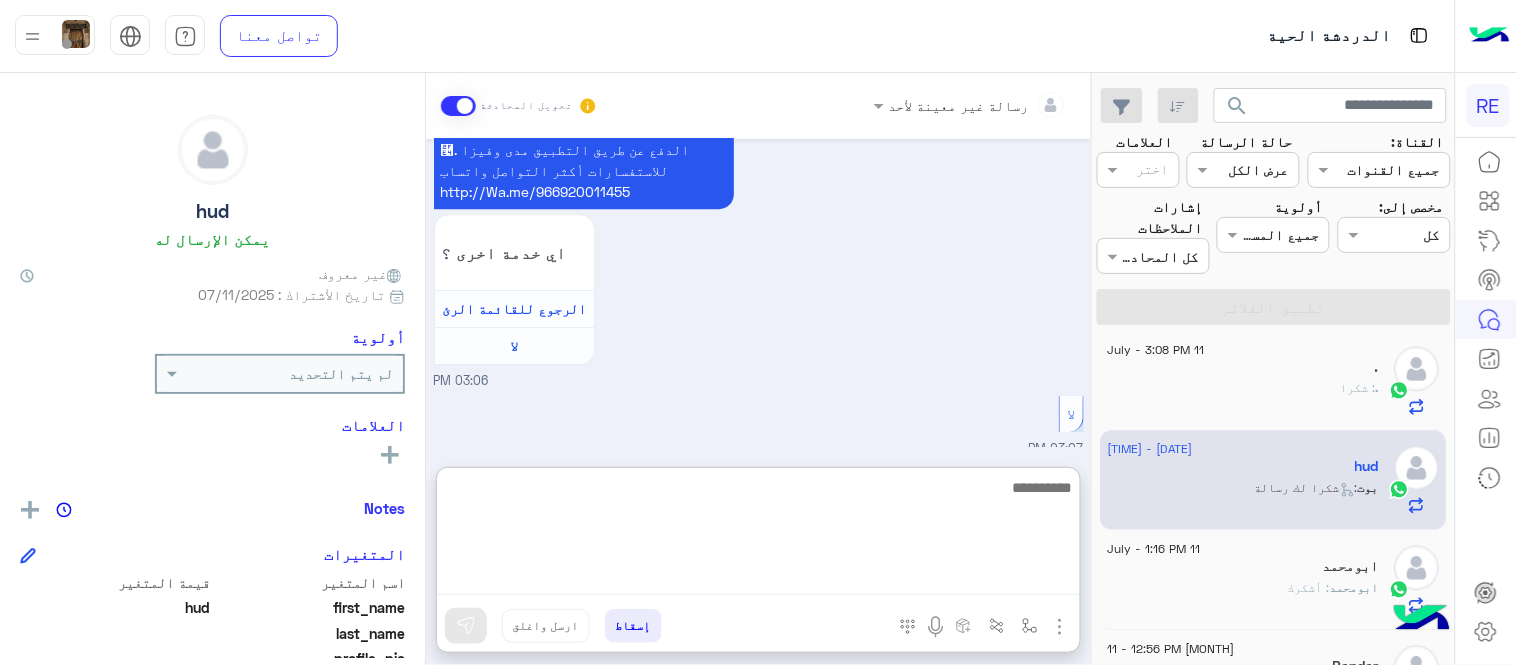 scroll, scrollTop: 1715, scrollLeft: 0, axis: vertical 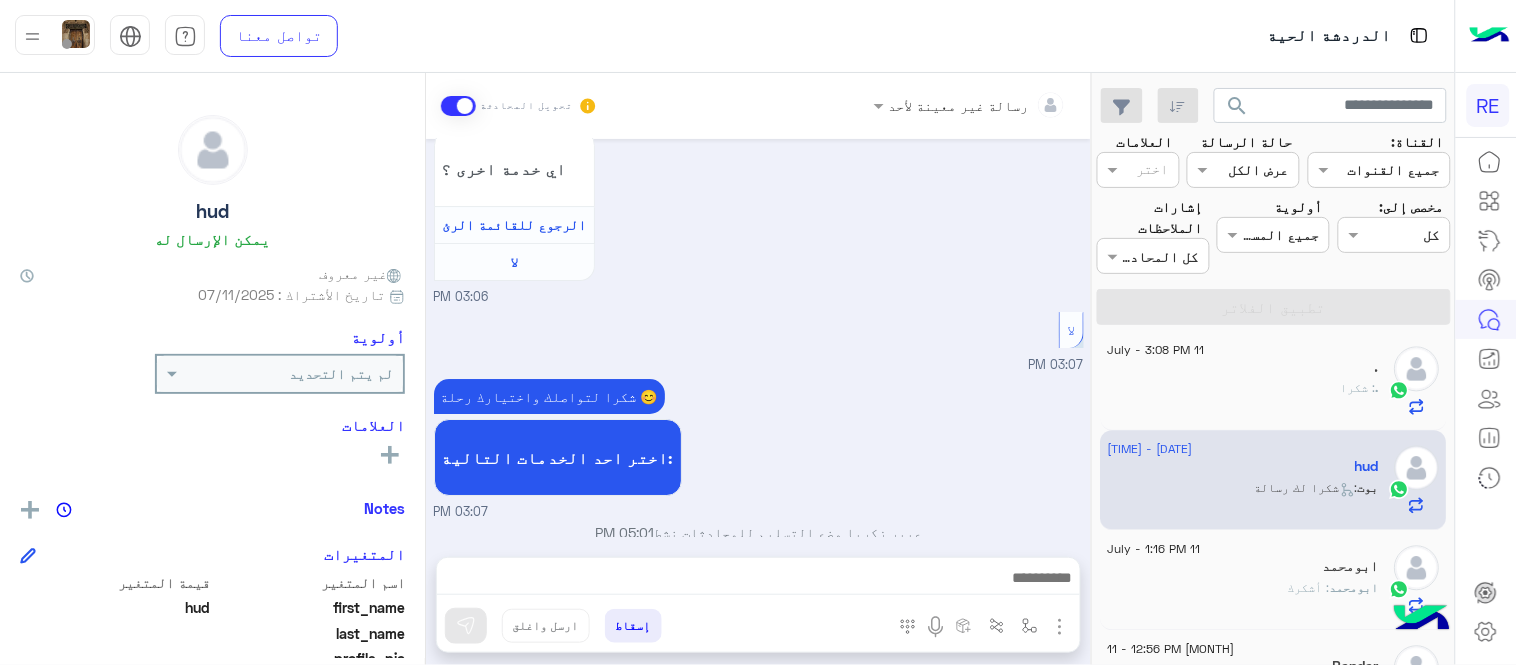 click on "[DATE]   الرجوع للقائمة الرئ    [TIME]  اختر احد الخدمات التالية:    [TIME]   سرا المطار    [TIME]  تطبيق رحلة يعمل حاليا بسرا المطار بكل من جدة والمدينة المنورة والطائف وكذلك في محطات قطار الحرمين في مكة المكرمة والمدينة المنورة وجدة. لحجز دور بالسرا ينبغى ان يكون حسابك مفعل بالتطبيق ونأمل منك اتباع التعليمات التالية بالنسبة للسرا : ١- التأكد من وضع التطبيق على متاح  ٢- التواجد بمنطقة السرا عند مواقف اوبر وكريم  ٣- التأكد من تفعيل الموقع (GPS) ووضعه على خيار دئماً  ٤- فتح التطبيق خلال ١٥ دقيقة او عند وصول اشعار التنبيه  ملاحظة:  - الضغط على زر تحديث باستمرار يؤدي الى خروجك  لا" at bounding box center [758, 338] 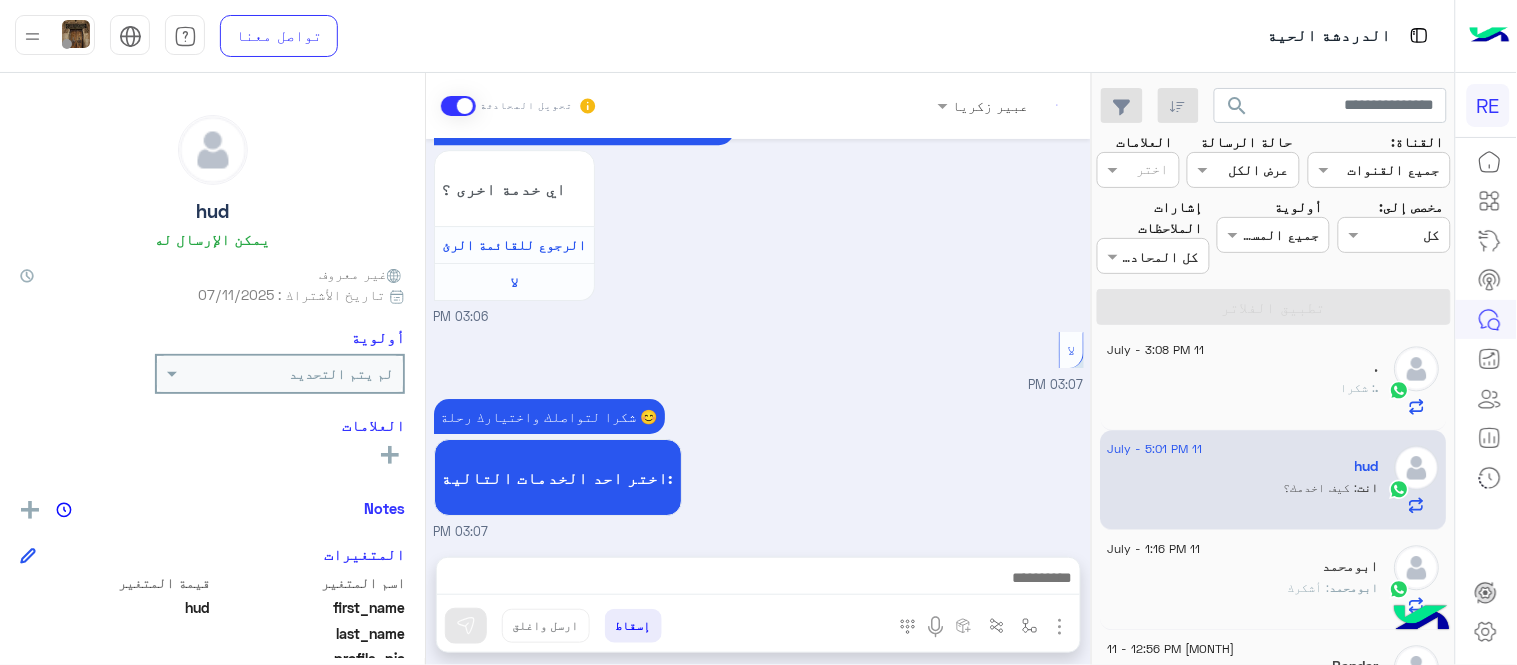 scroll, scrollTop: 1661, scrollLeft: 0, axis: vertical 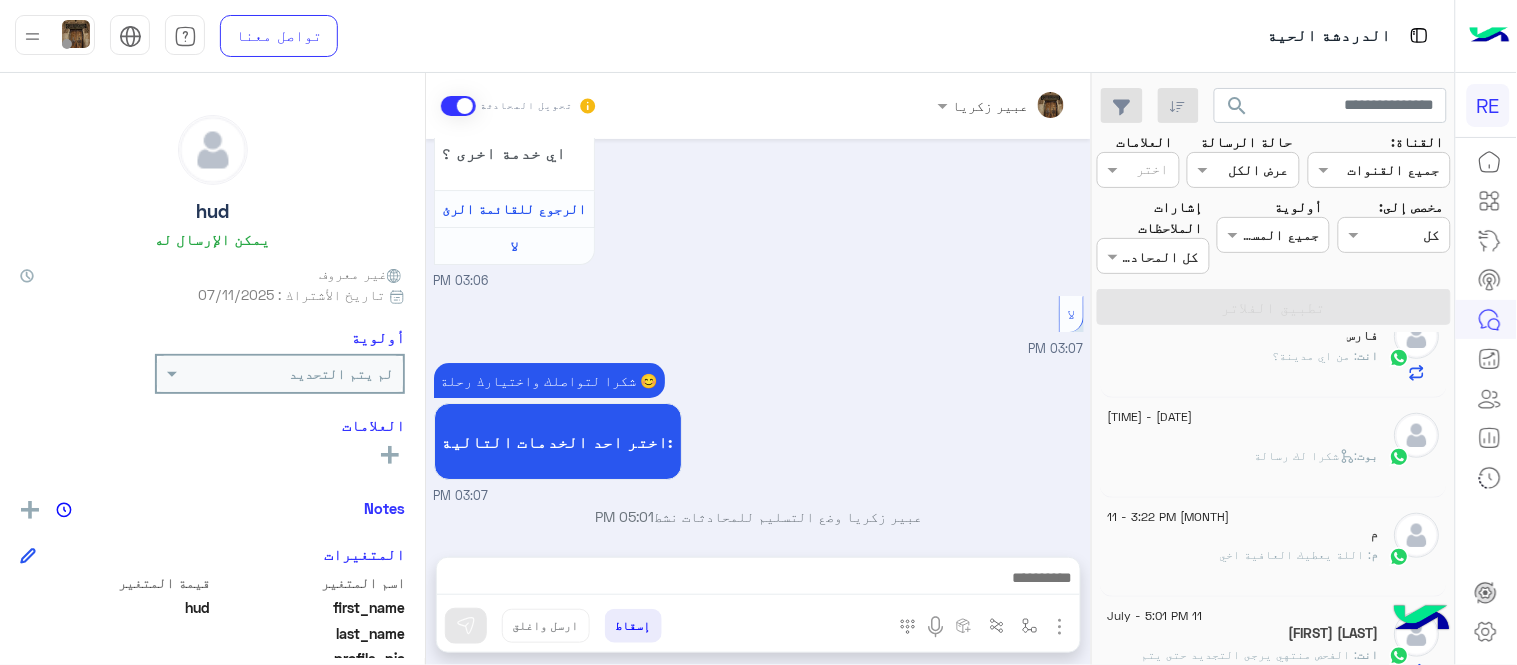 click on "بوت :   شكرا لك رسالة" 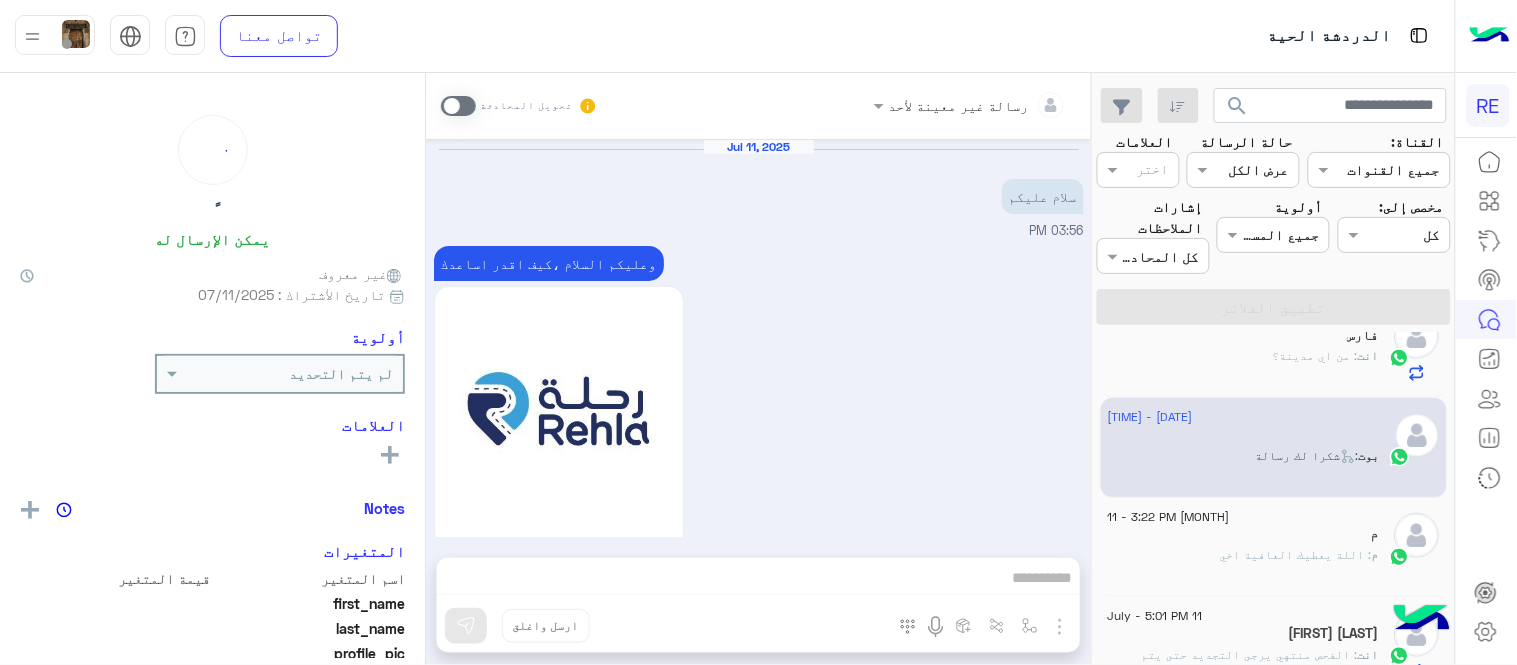scroll, scrollTop: 1862, scrollLeft: 0, axis: vertical 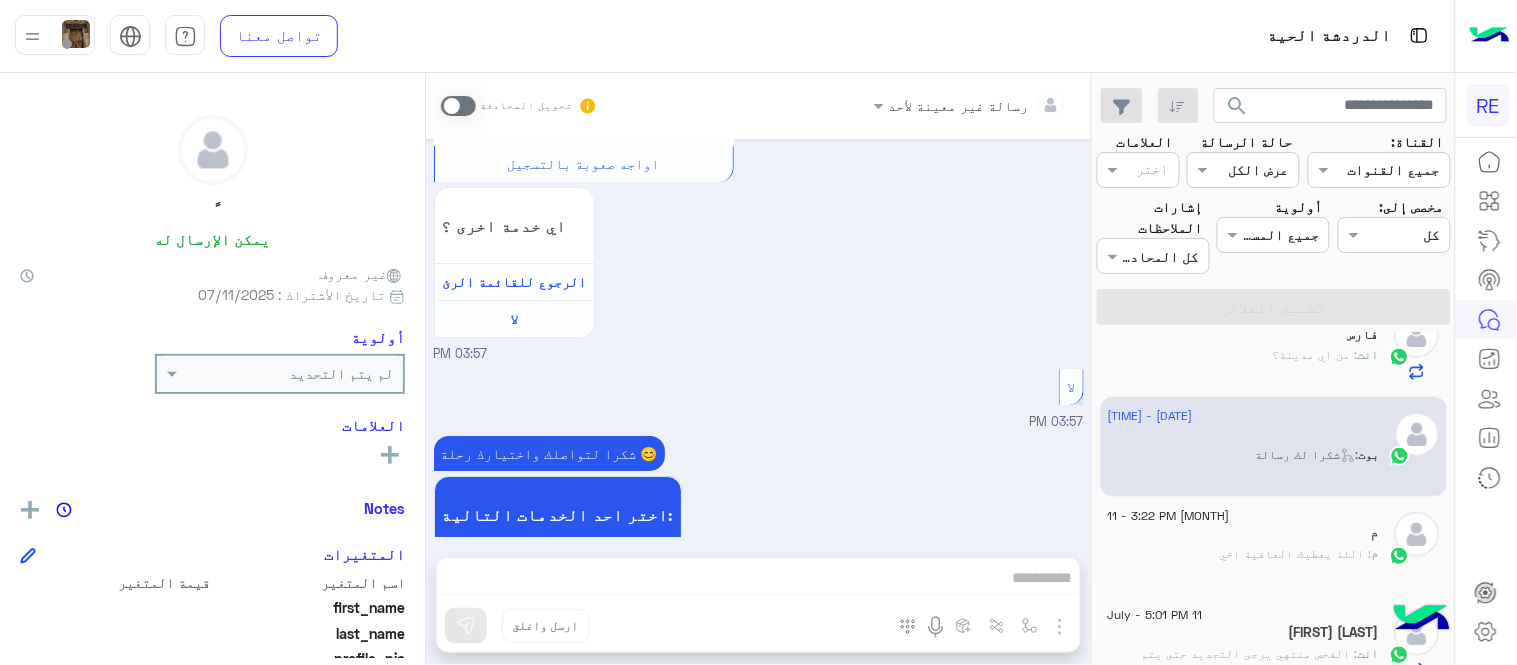 click at bounding box center [458, 106] 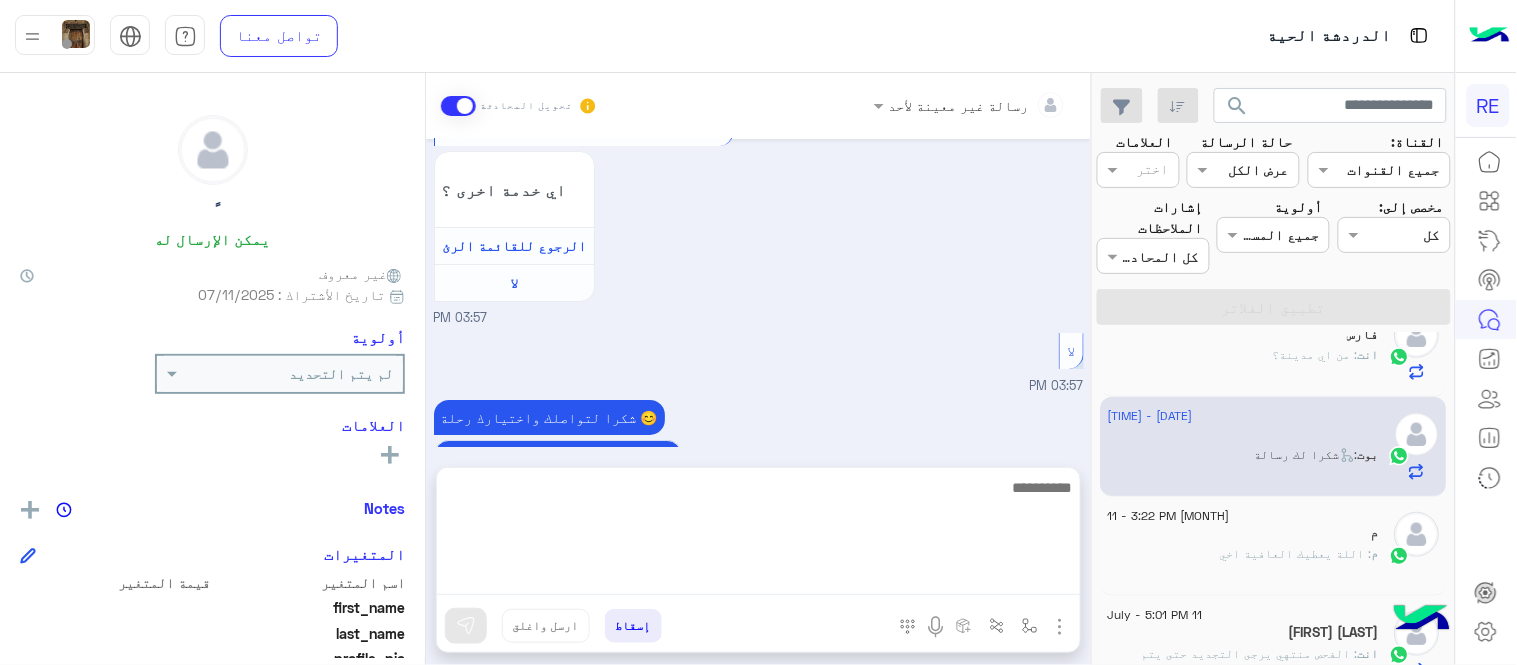 click at bounding box center (758, 535) 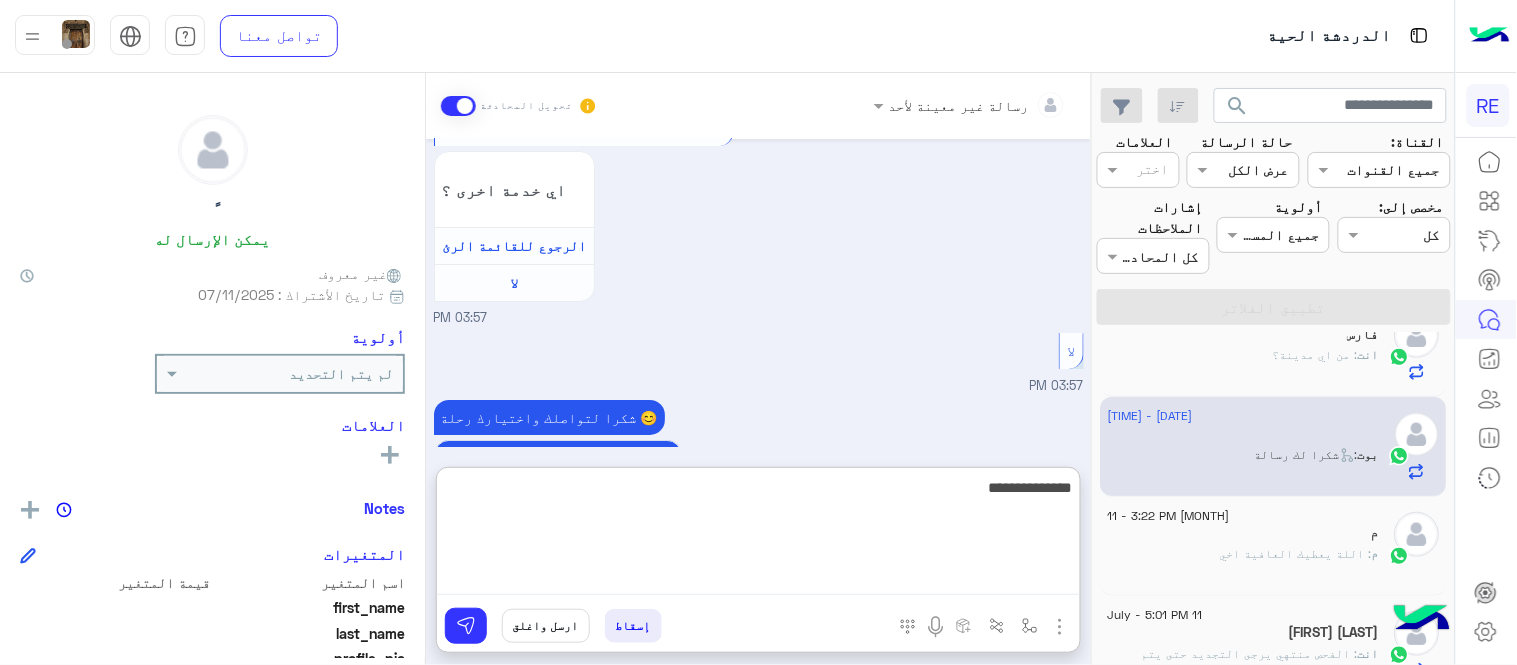type on "**********" 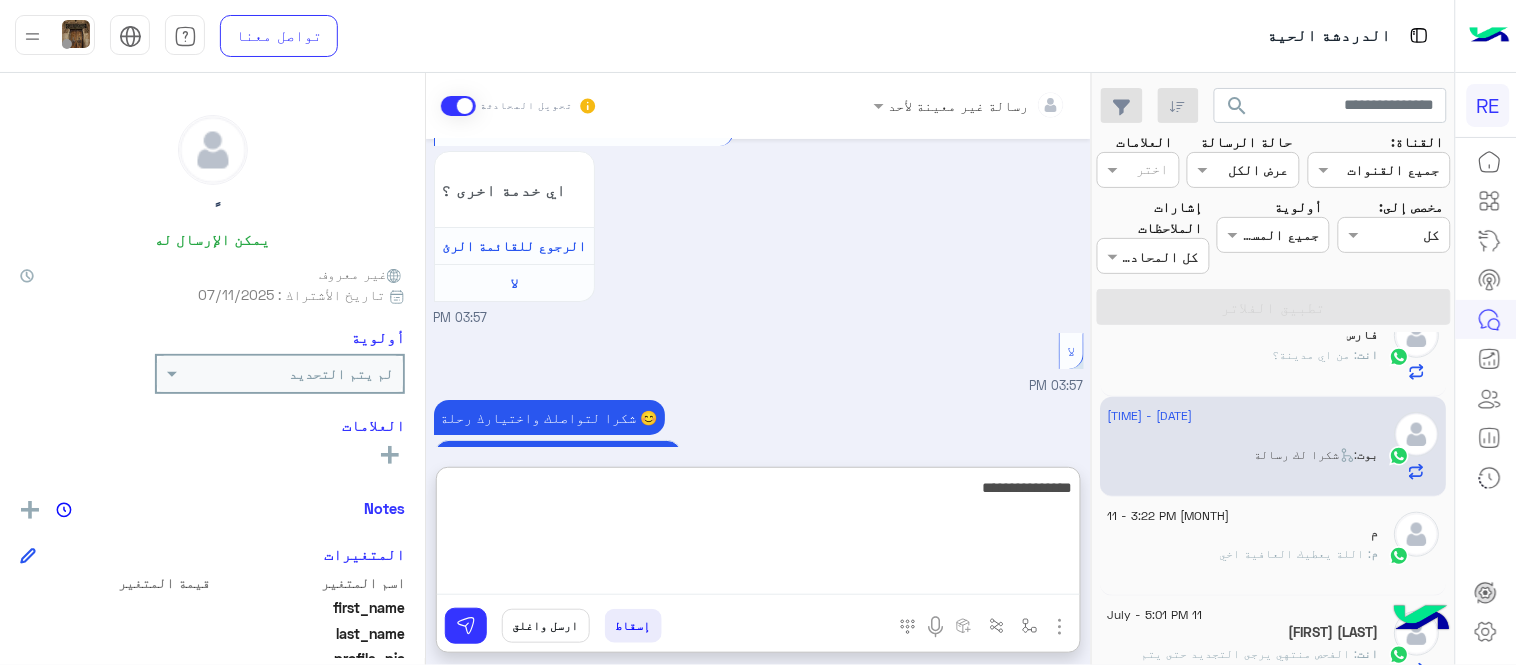 type 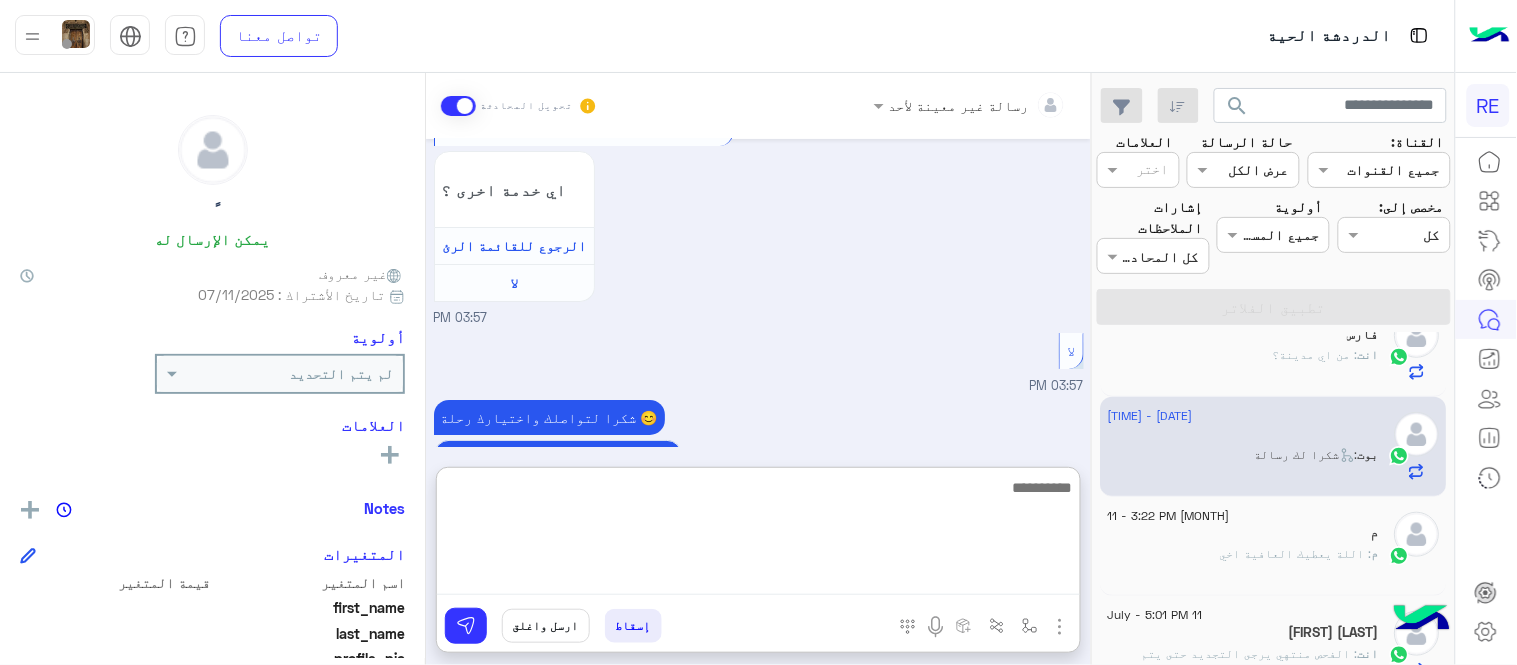 scroll, scrollTop: 2052, scrollLeft: 0, axis: vertical 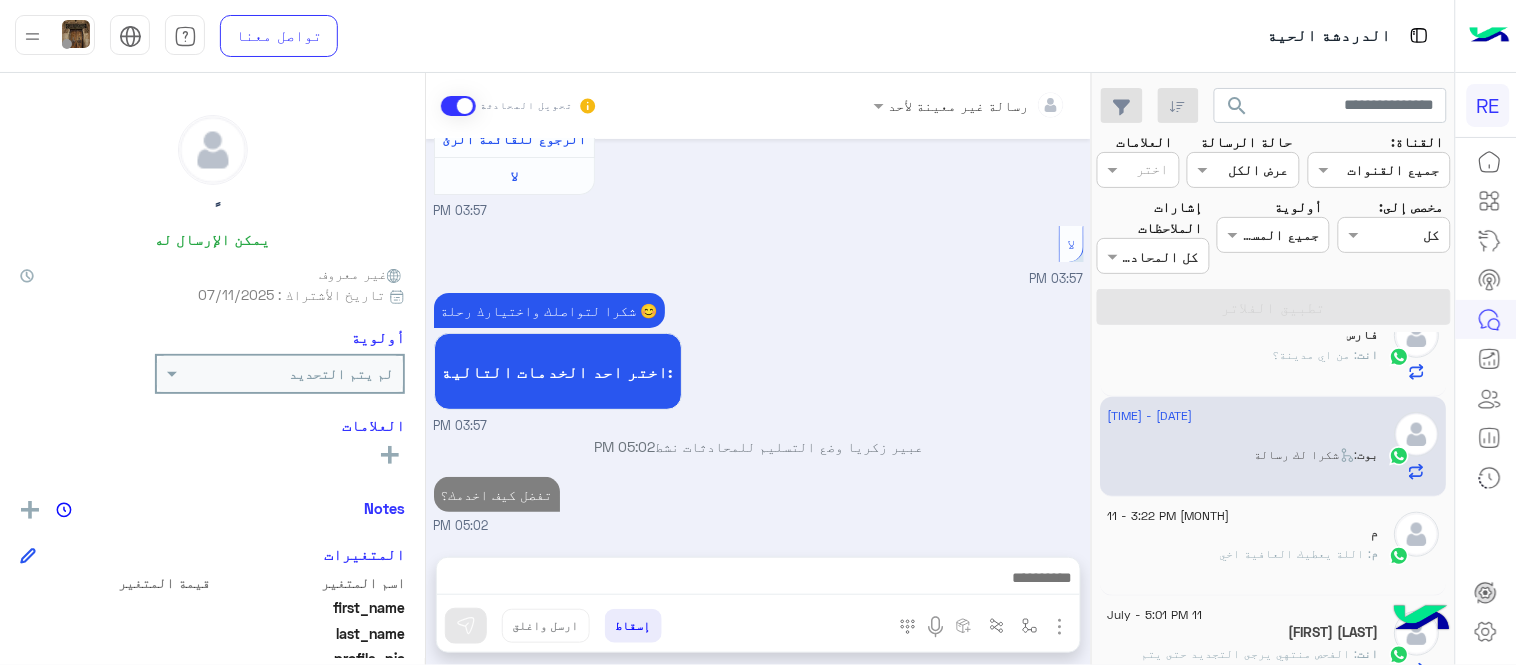 click on "[DATE]  سلام عليكم   [TIME]  وعليكم السلام ،كيف اقدر اساعدك
اهلًا بك في تطبيق رحلة 👋
Welcome to Rehla  👋
من فضلك أختر لغة التواصل
Please choose your preferred Language
English   عربي     [TIME]   عربي    [TIME]  هل أنت ؟   كابتن 👨🏻‍✈️   عميل 🧳   رحال (مرشد مرخص) 🏖️     [TIME]   كابتن     [TIME]  اختر احد الخدمات التالية:    [TIME]   تسجيل حساب     [TIME]  يمكنك الاطلاع على شروط الانضمام لرحلة ك (كابتن ) الموجودة بالصورة أعلاه،
لتحميل التطبيق عبر الرابط التالي : 📲
http://onelink.to/Rehla    يسعدنا انضمامك لتطبيق رحلة يمكنك اتباع الخطوات الموضحة لتسجيل بيانات سيارتك بالفيديو التالي  :  تم تسجيل السيارة  اي خدمة اخرى ؟  لا" at bounding box center (758, 338) 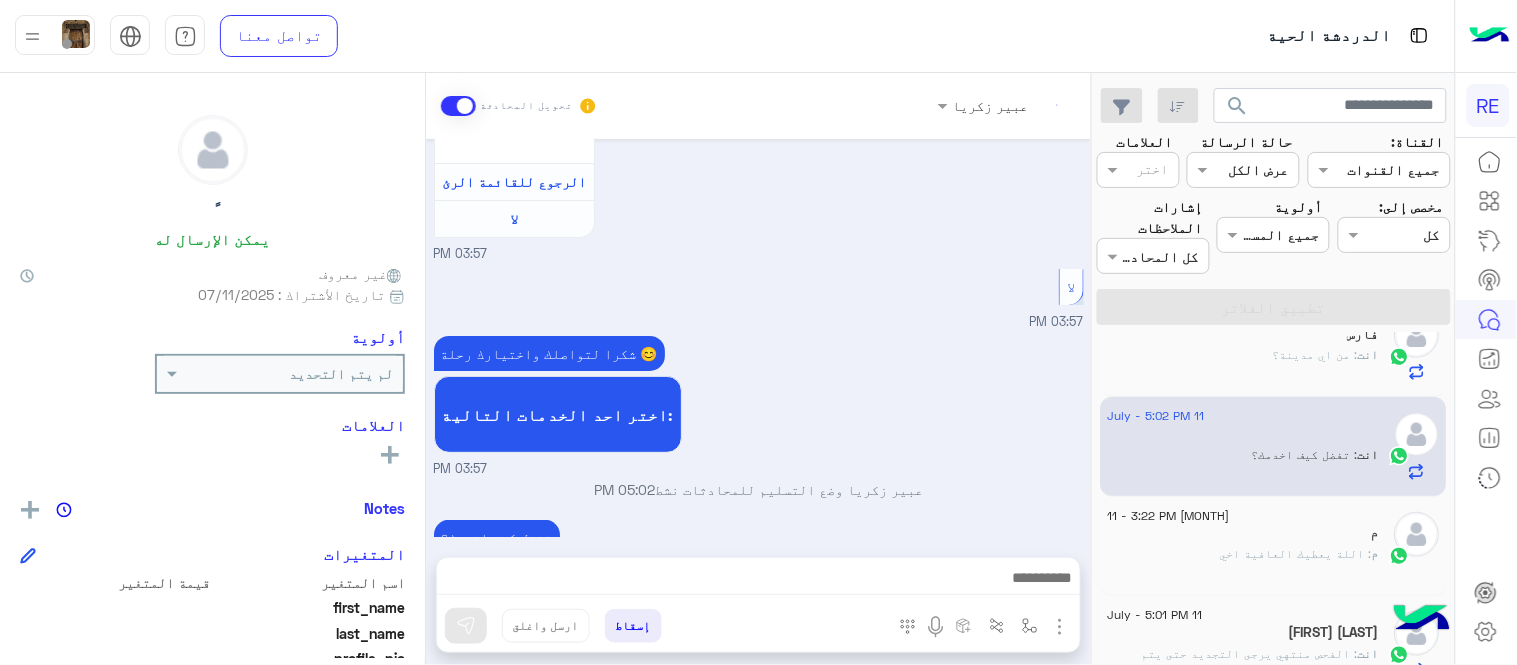 scroll, scrollTop: 1998, scrollLeft: 0, axis: vertical 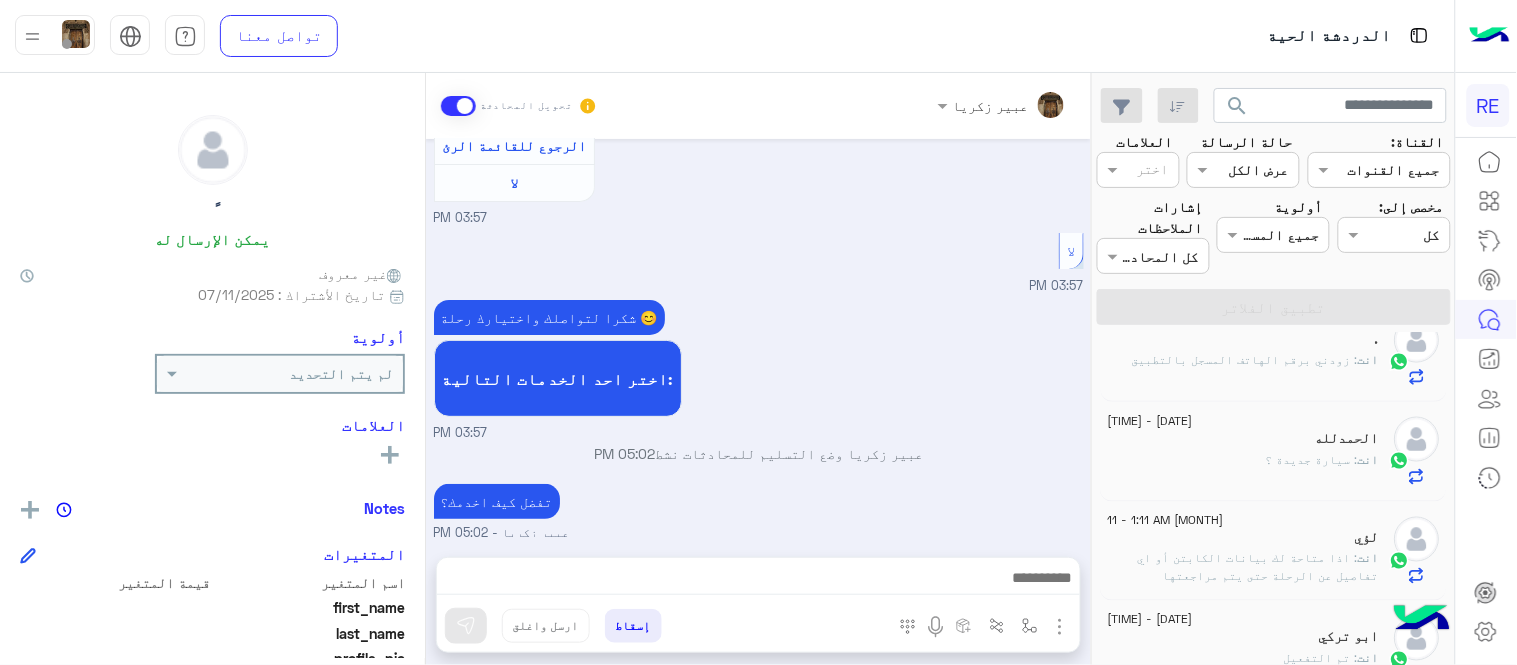 click on ": اذا متاحة لك بيانات الكابتن أو اي تفاصيل عن الرحلة حتى يتم مراجعتها" 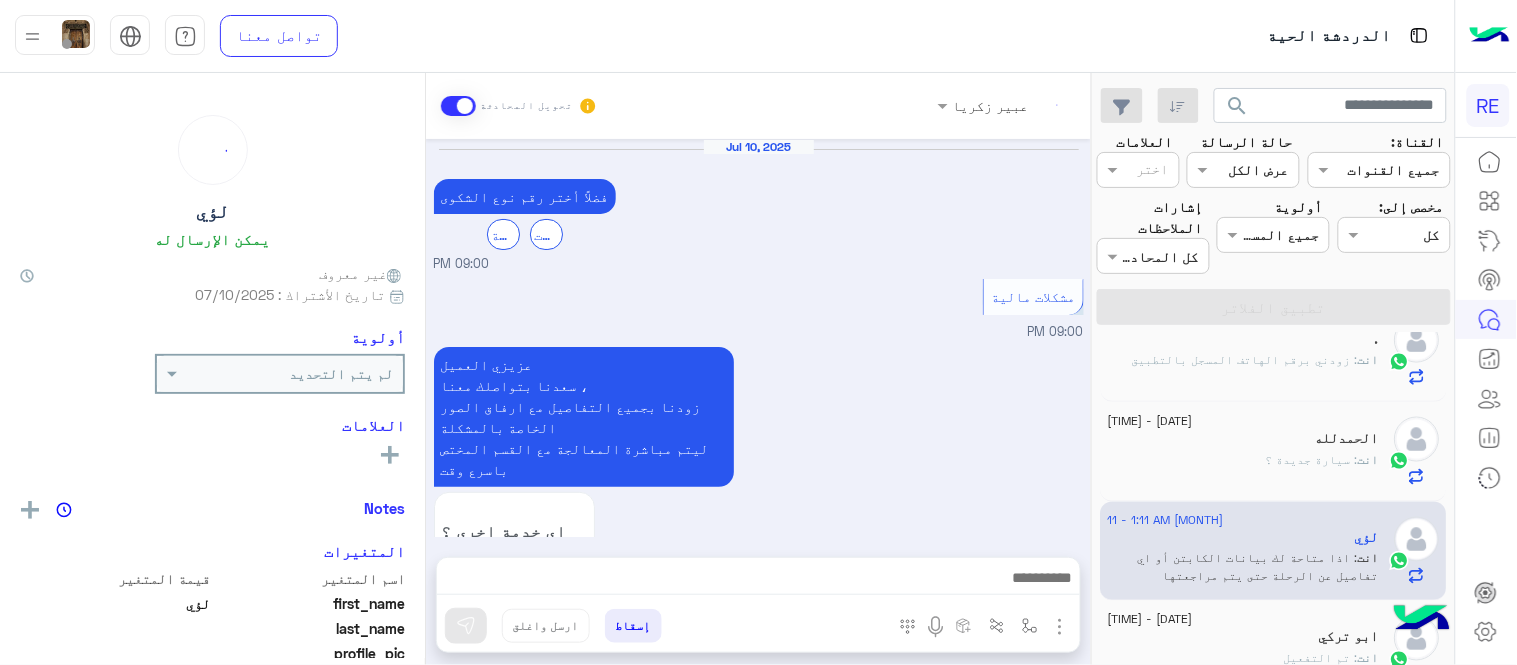 scroll, scrollTop: 956, scrollLeft: 0, axis: vertical 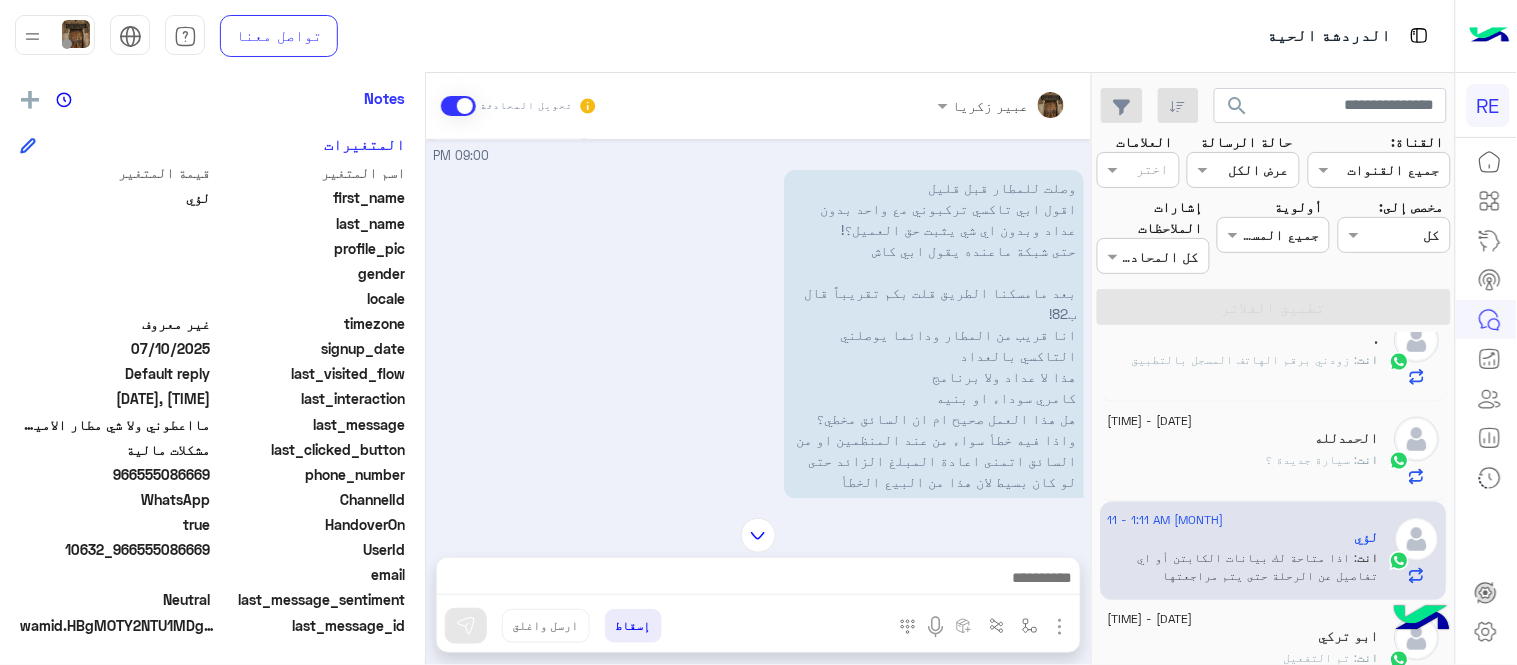 click on "966555086669" 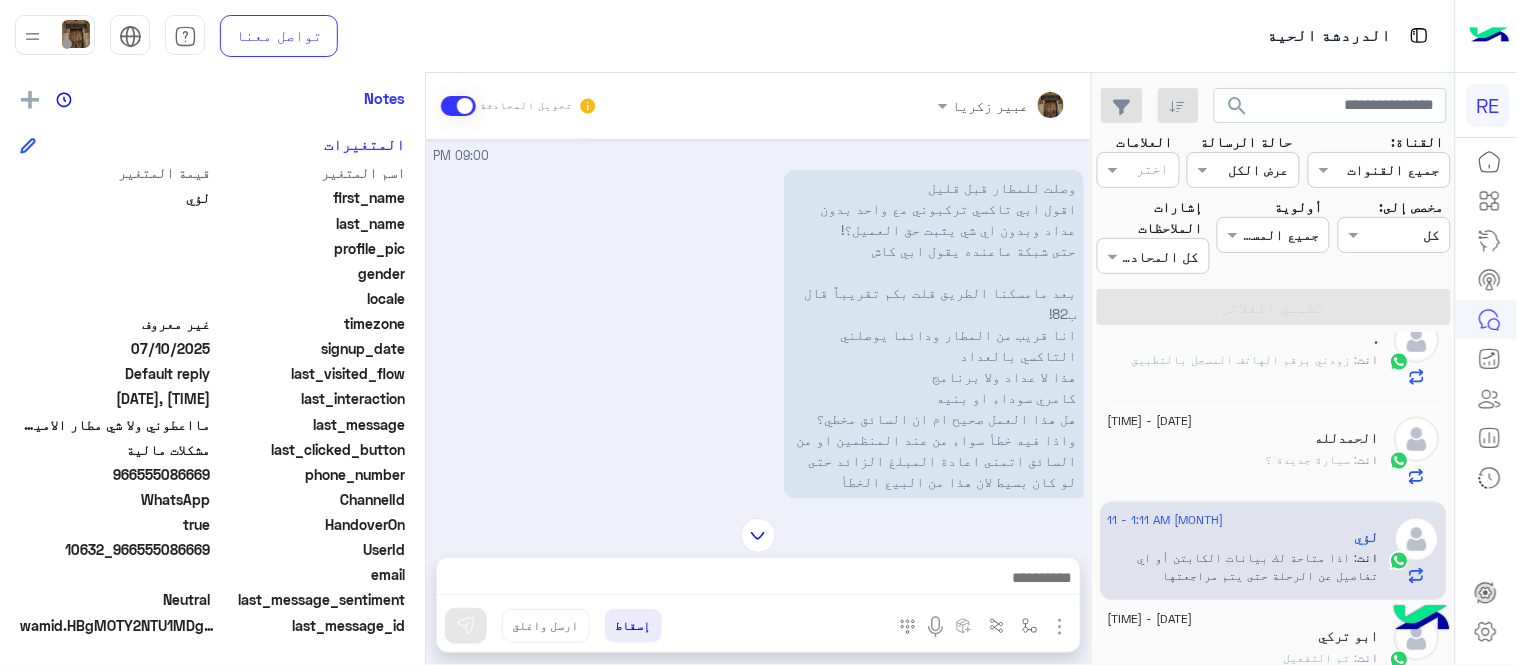 drag, startPoint x: 141, startPoint y: 467, endPoint x: 214, endPoint y: 468, distance: 73.00685 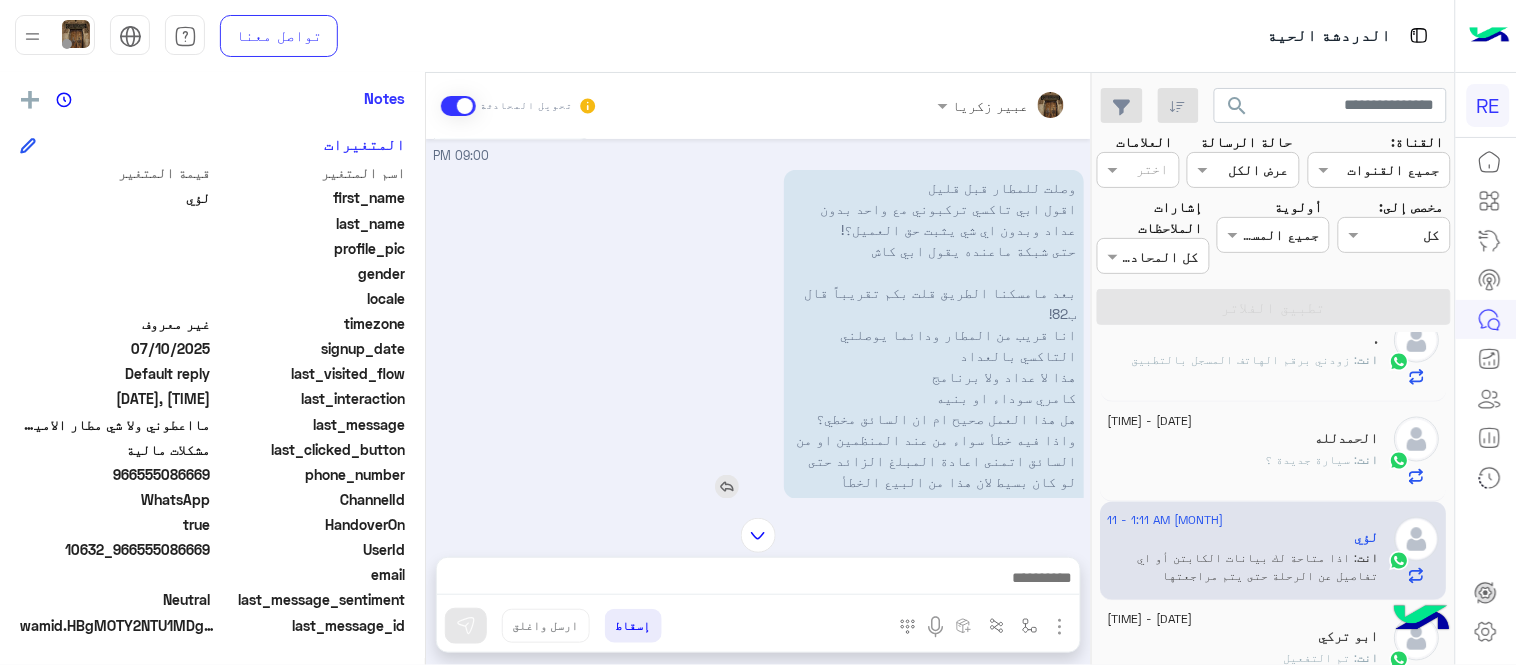 click on "وصلت للمطار قبل قليل اقول ابي تاكسي تركبوني مع واحد بدون عداد وبدون اي شي يثبت حق العميل؟! حتى شبكة ماعنده يقول ابي كاش بعد مامسكنا الطريق قلت بكم تقريباً قال ب82! انا قريب من المطار ودائما يوصلني التاكسي بالعداد  هذا لا عداد ولا برنامج كامري سوداء او بنيه هل هذا العمل صحيح ام ان السائق مخطي؟ واذا فيه خطأ سواء من عند المنظمين او من السائق اتمنى اعادة المبلغ الزائد حتى لو كان بسيط لان هذا من البيع الخطأ" at bounding box center [934, 334] 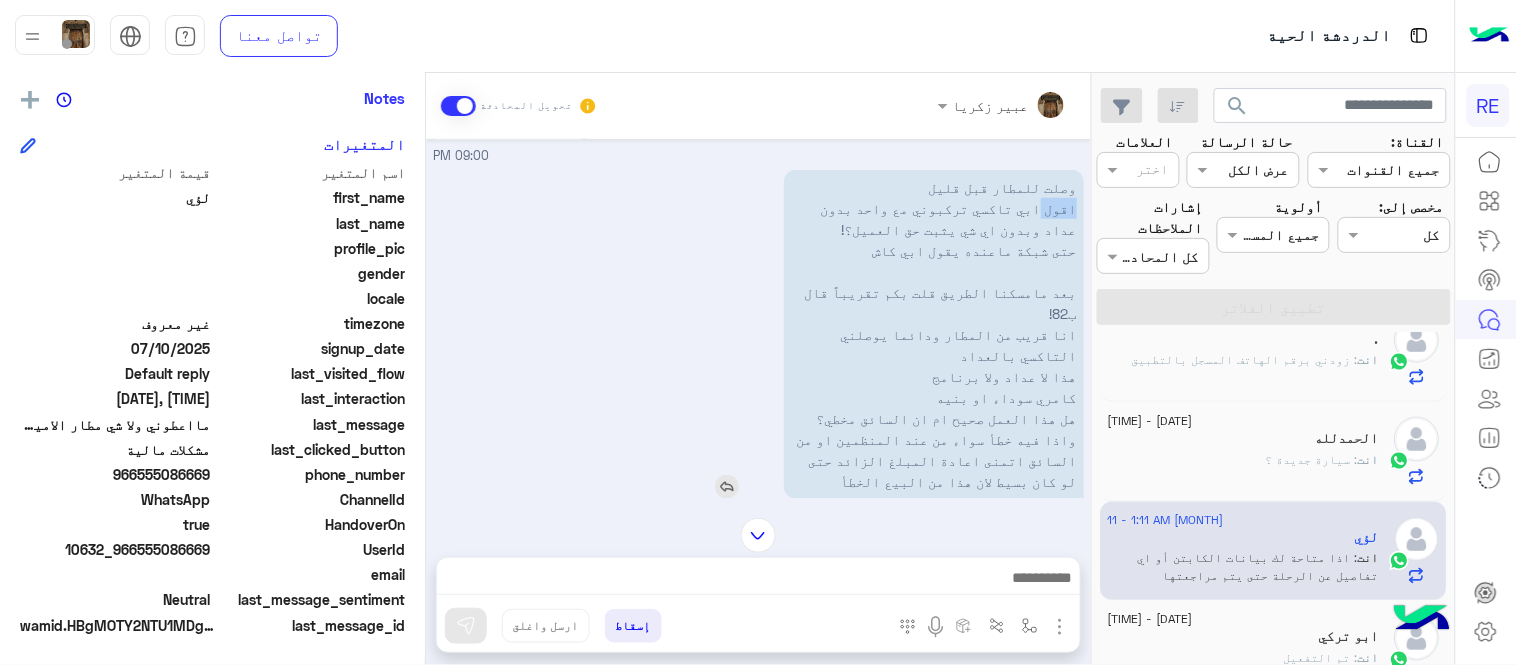 click on "وصلت للمطار قبل قليل اقول ابي تاكسي تركبوني مع واحد بدون عداد وبدون اي شي يثبت حق العميل؟! حتى شبكة ماعنده يقول ابي كاش بعد مامسكنا الطريق قلت بكم تقريباً قال ب82! انا قريب من المطار ودائما يوصلني التاكسي بالعداد  هذا لا عداد ولا برنامج كامري سوداء او بنيه هل هذا العمل صحيح ام ان السائق مخطي؟ واذا فيه خطأ سواء من عند المنظمين او من السائق اتمنى اعادة المبلغ الزائد حتى لو كان بسيط لان هذا من البيع الخطأ" at bounding box center (934, 334) 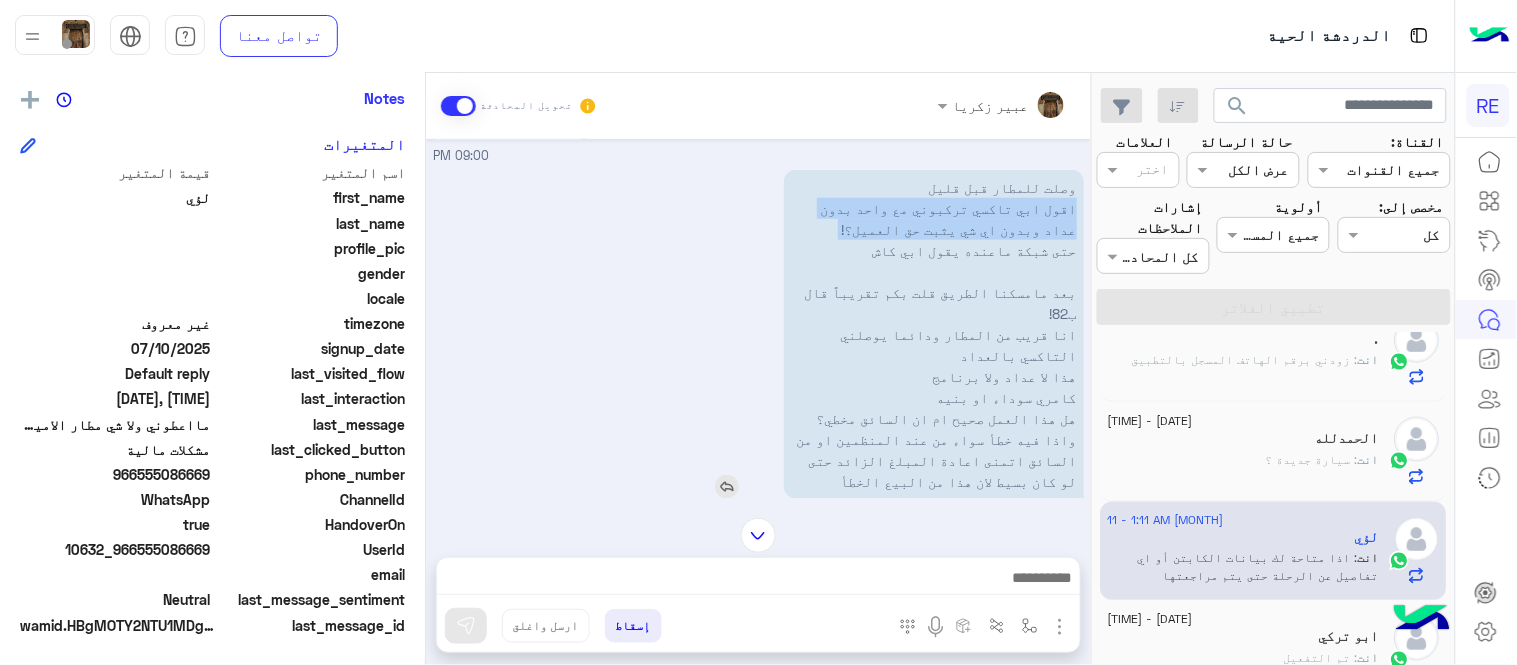 click on "وصلت للمطار قبل قليل اقول ابي تاكسي تركبوني مع واحد بدون عداد وبدون اي شي يثبت حق العميل؟! حتى شبكة ماعنده يقول ابي كاش بعد مامسكنا الطريق قلت بكم تقريباً قال ب82! انا قريب من المطار ودائما يوصلني التاكسي بالعداد  هذا لا عداد ولا برنامج كامري سوداء او بنيه هل هذا العمل صحيح ام ان السائق مخطي؟ واذا فيه خطأ سواء من عند المنظمين او من السائق اتمنى اعادة المبلغ الزائد حتى لو كان بسيط لان هذا من البيع الخطأ" at bounding box center (934, 334) 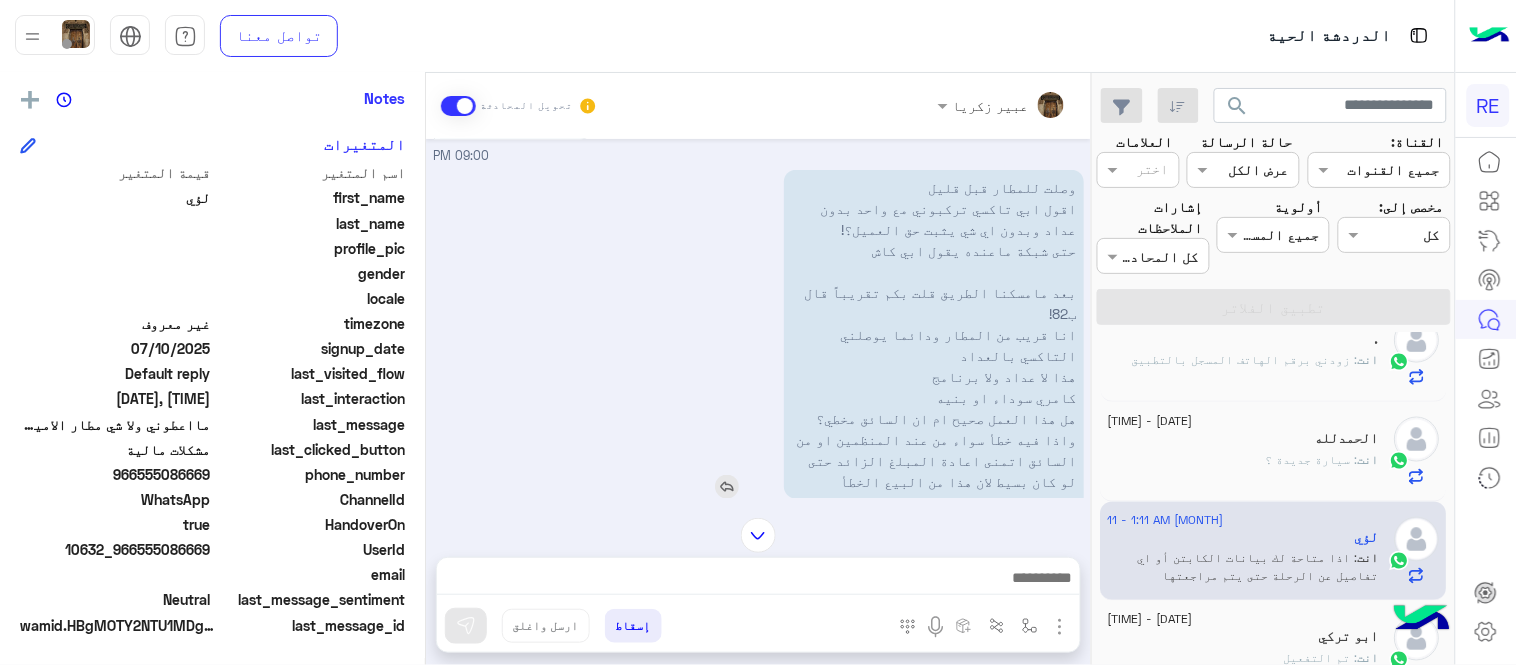 click on "وصلت للمطار قبل قليل اقول ابي تاكسي تركبوني مع واحد بدون عداد وبدون اي شي يثبت حق العميل؟! حتى شبكة ماعنده يقول ابي كاش بعد مامسكنا الطريق قلت بكم تقريباً قال ب82! انا قريب من المطار ودائما يوصلني التاكسي بالعداد  هذا لا عداد ولا برنامج كامري سوداء او بنيه هل هذا العمل صحيح ام ان السائق مخطي؟ واذا فيه خطأ سواء من عند المنظمين او من السائق اتمنى اعادة المبلغ الزائد حتى لو كان بسيط لان هذا من البيع الخطأ" at bounding box center [934, 334] 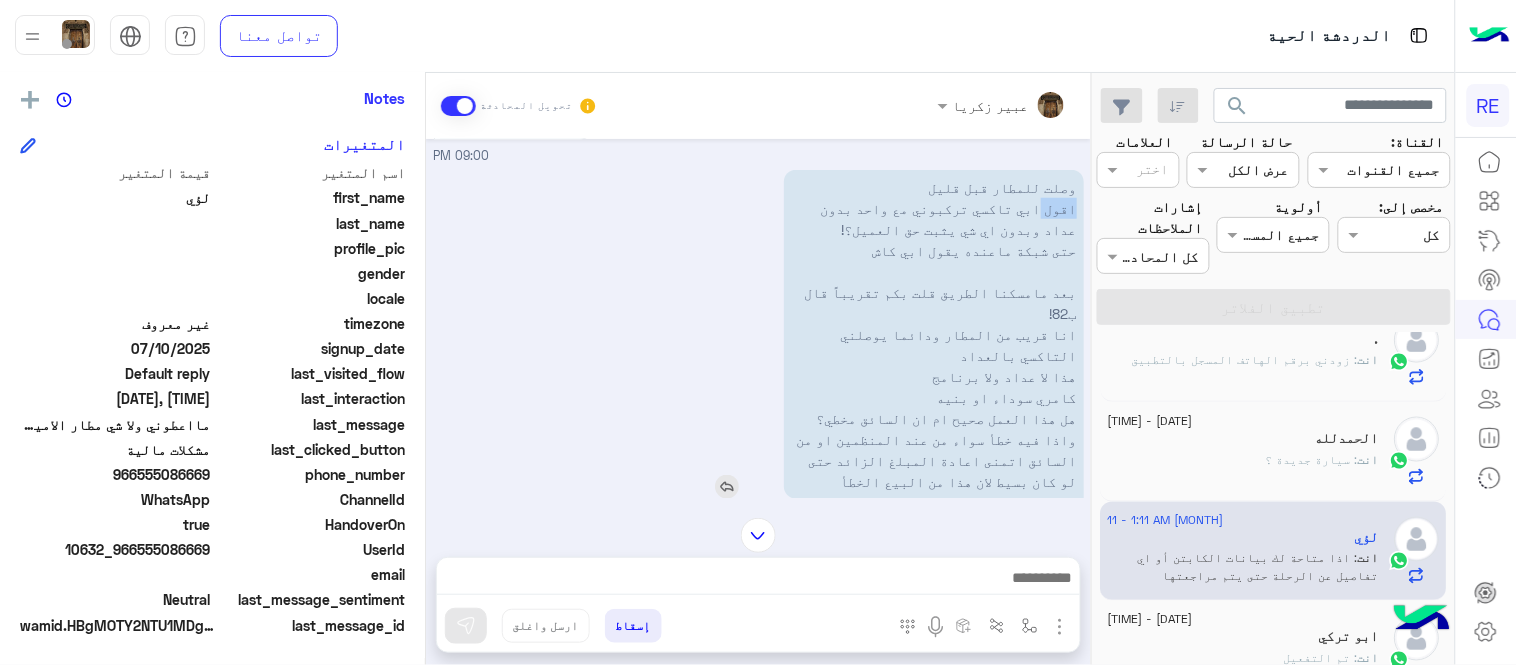click on "وصلت للمطار قبل قليل اقول ابي تاكسي تركبوني مع واحد بدون عداد وبدون اي شي يثبت حق العميل؟! حتى شبكة ماعنده يقول ابي كاش بعد مامسكنا الطريق قلت بكم تقريباً قال ب82! انا قريب من المطار ودائما يوصلني التاكسي بالعداد  هذا لا عداد ولا برنامج كامري سوداء او بنيه هل هذا العمل صحيح ام ان السائق مخطي؟ واذا فيه خطأ سواء من عند المنظمين او من السائق اتمنى اعادة المبلغ الزائد حتى لو كان بسيط لان هذا من البيع الخطأ" at bounding box center (934, 334) 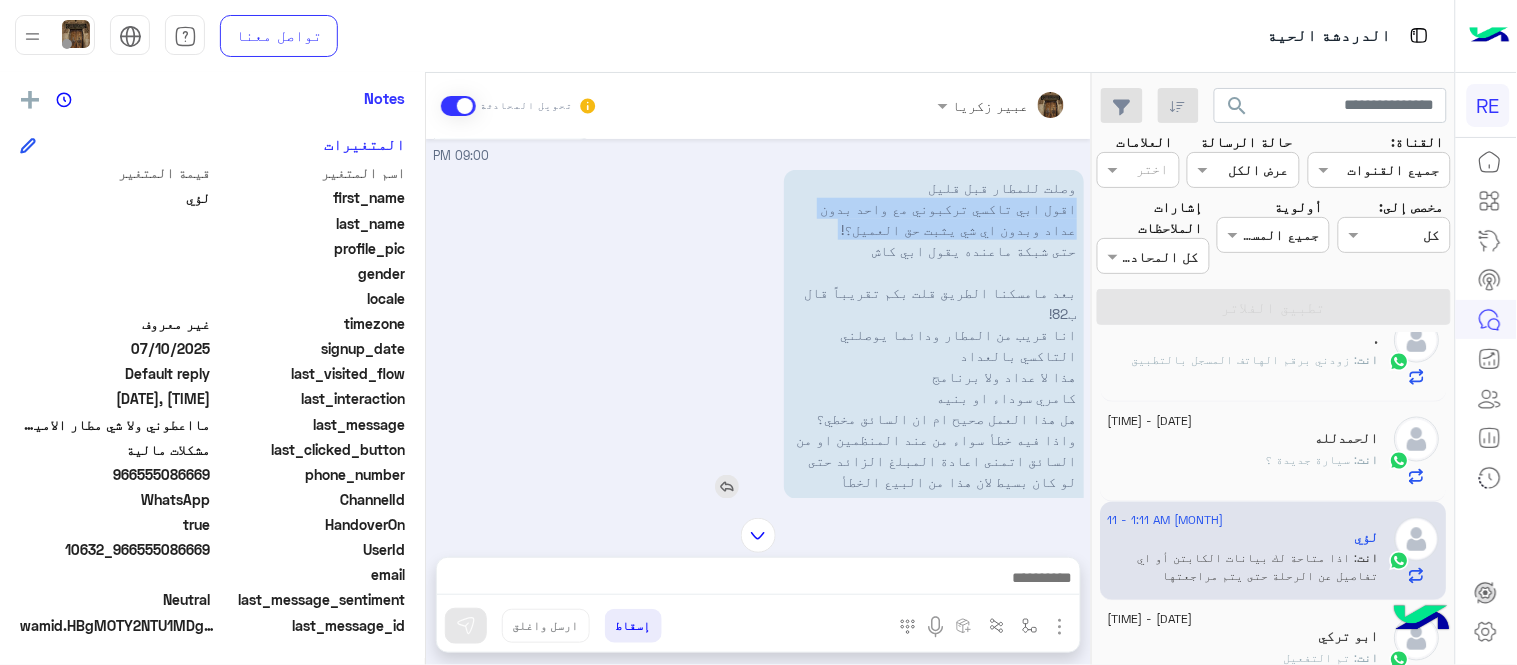 click on "وصلت للمطار قبل قليل اقول ابي تاكسي تركبوني مع واحد بدون عداد وبدون اي شي يثبت حق العميل؟! حتى شبكة ماعنده يقول ابي كاش بعد مامسكنا الطريق قلت بكم تقريباً قال ب82! انا قريب من المطار ودائما يوصلني التاكسي بالعداد  هذا لا عداد ولا برنامج كامري سوداء او بنيه هل هذا العمل صحيح ام ان السائق مخطي؟ واذا فيه خطأ سواء من عند المنظمين او من السائق اتمنى اعادة المبلغ الزائد حتى لو كان بسيط لان هذا من البيع الخطأ" at bounding box center (934, 334) 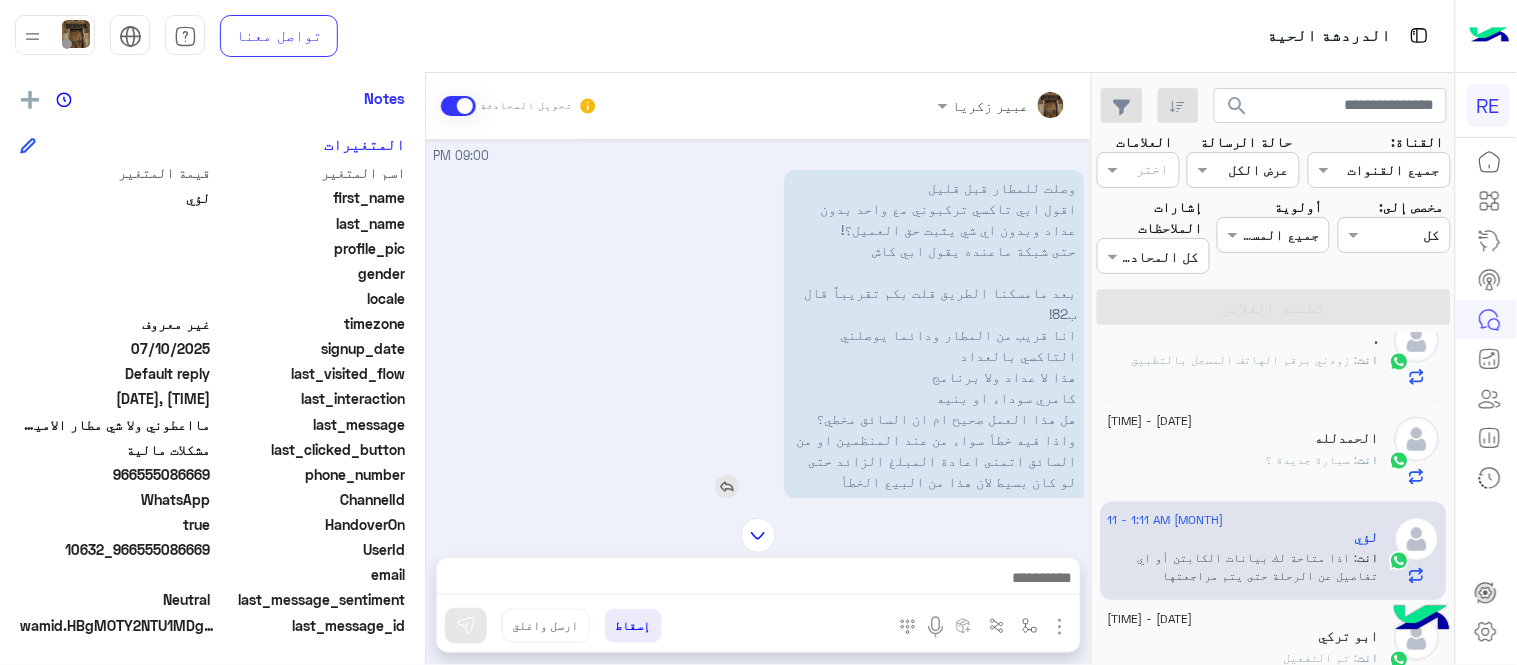 click on "وصلت للمطار قبل قليل اقول ابي تاكسي تركبوني مع واحد بدون عداد وبدون اي شي يثبت حق العميل؟! حتى شبكة ماعنده يقول ابي كاش بعد مامسكنا الطريق قلت بكم تقريباً قال ب82! انا قريب من المطار ودائما يوصلني التاكسي بالعداد  هذا لا عداد ولا برنامج كامري سوداء او بنيه هل هذا العمل صحيح ام ان السائق مخطي؟ واذا فيه خطأ سواء من عند المنظمين او من السائق اتمنى اعادة المبلغ الزائد حتى لو كان بسيط لان هذا من البيع الخطأ" at bounding box center [934, 334] 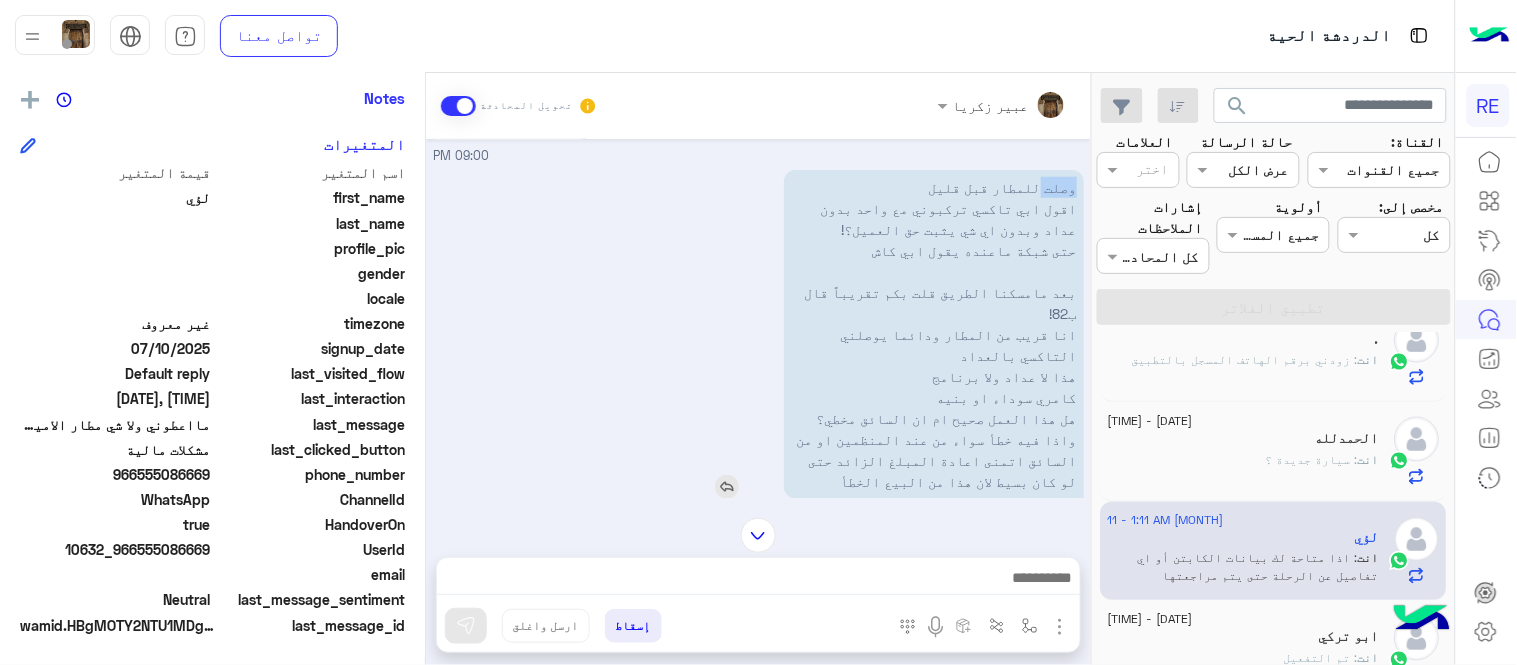 click on "وصلت للمطار قبل قليل اقول ابي تاكسي تركبوني مع واحد بدون عداد وبدون اي شي يثبت حق العميل؟! حتى شبكة ماعنده يقول ابي كاش بعد مامسكنا الطريق قلت بكم تقريباً قال ب82! انا قريب من المطار ودائما يوصلني التاكسي بالعداد  هذا لا عداد ولا برنامج كامري سوداء او بنيه هل هذا العمل صحيح ام ان السائق مخطي؟ واذا فيه خطأ سواء من عند المنظمين او من السائق اتمنى اعادة المبلغ الزائد حتى لو كان بسيط لان هذا من البيع الخطأ" at bounding box center [934, 334] 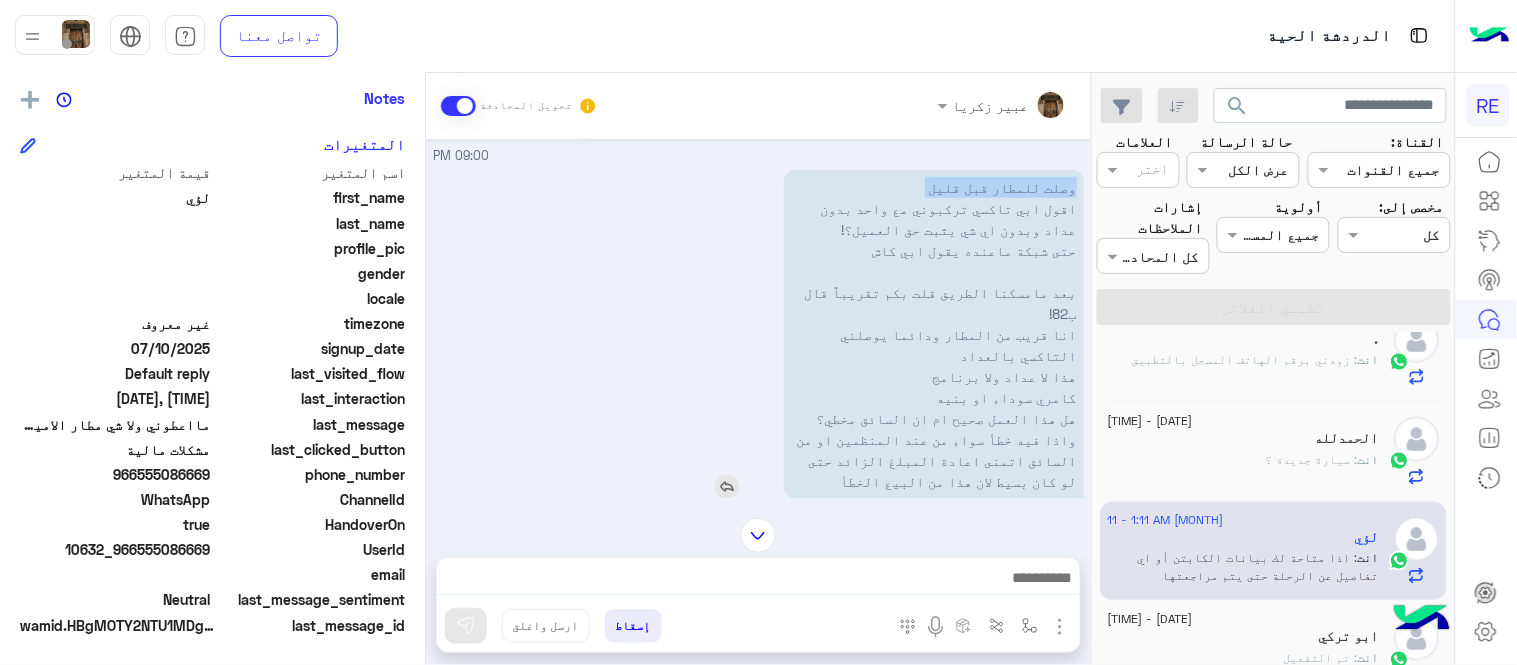 click on "وصلت للمطار قبل قليل اقول ابي تاكسي تركبوني مع واحد بدون عداد وبدون اي شي يثبت حق العميل؟! حتى شبكة ماعنده يقول ابي كاش بعد مامسكنا الطريق قلت بكم تقريباً قال ب82! انا قريب من المطار ودائما يوصلني التاكسي بالعداد  هذا لا عداد ولا برنامج كامري سوداء او بنيه هل هذا العمل صحيح ام ان السائق مخطي؟ واذا فيه خطأ سواء من عند المنظمين او من السائق اتمنى اعادة المبلغ الزائد حتى لو كان بسيط لان هذا من البيع الخطأ" at bounding box center (934, 334) 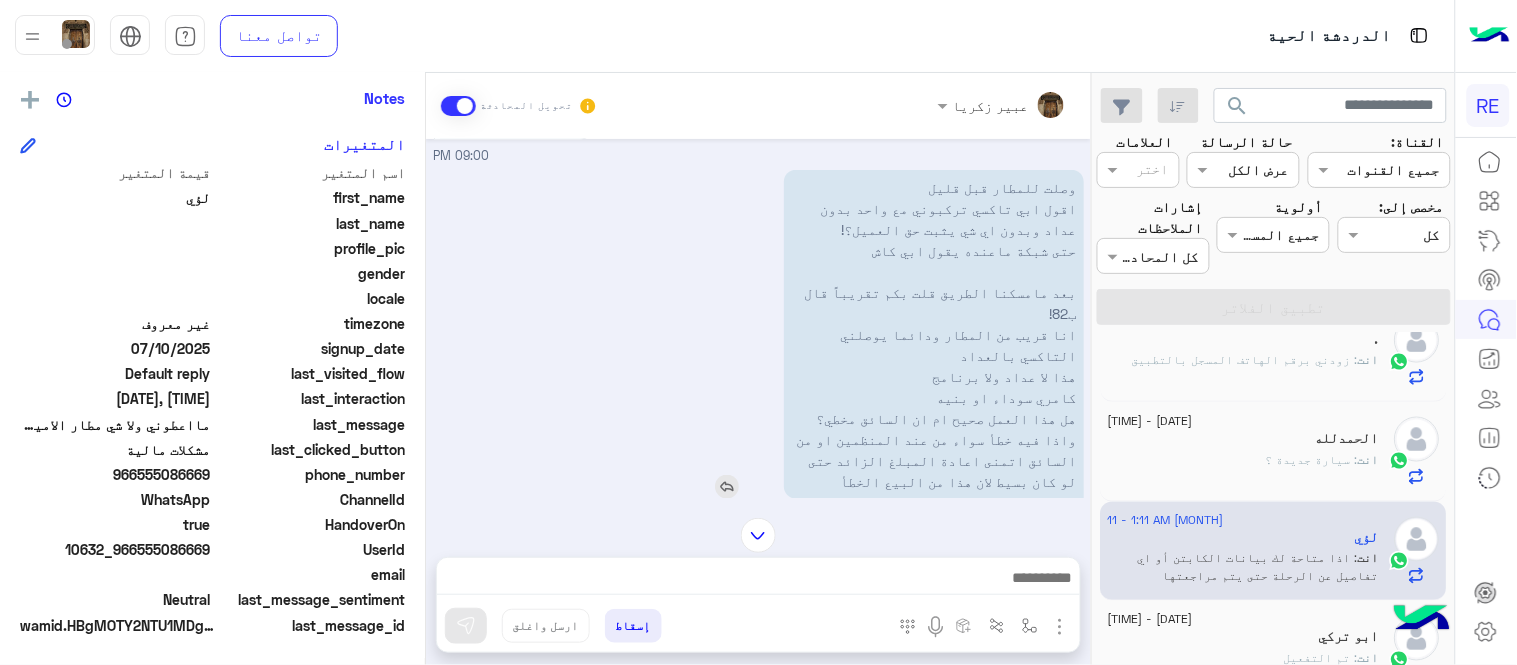 click on "وصلت للمطار قبل قليل اقول ابي تاكسي تركبوني مع واحد بدون عداد وبدون اي شي يثبت حق العميل؟! حتى شبكة ماعنده يقول ابي كاش بعد مامسكنا الطريق قلت بكم تقريباً قال ب82! انا قريب من المطار ودائما يوصلني التاكسي بالعداد  هذا لا عداد ولا برنامج كامري سوداء او بنيه هل هذا العمل صحيح ام ان السائق مخطي؟ واذا فيه خطأ سواء من عند المنظمين او من السائق اتمنى اعادة المبلغ الزائد حتى لو كان بسيط لان هذا من البيع الخطأ" at bounding box center (934, 334) 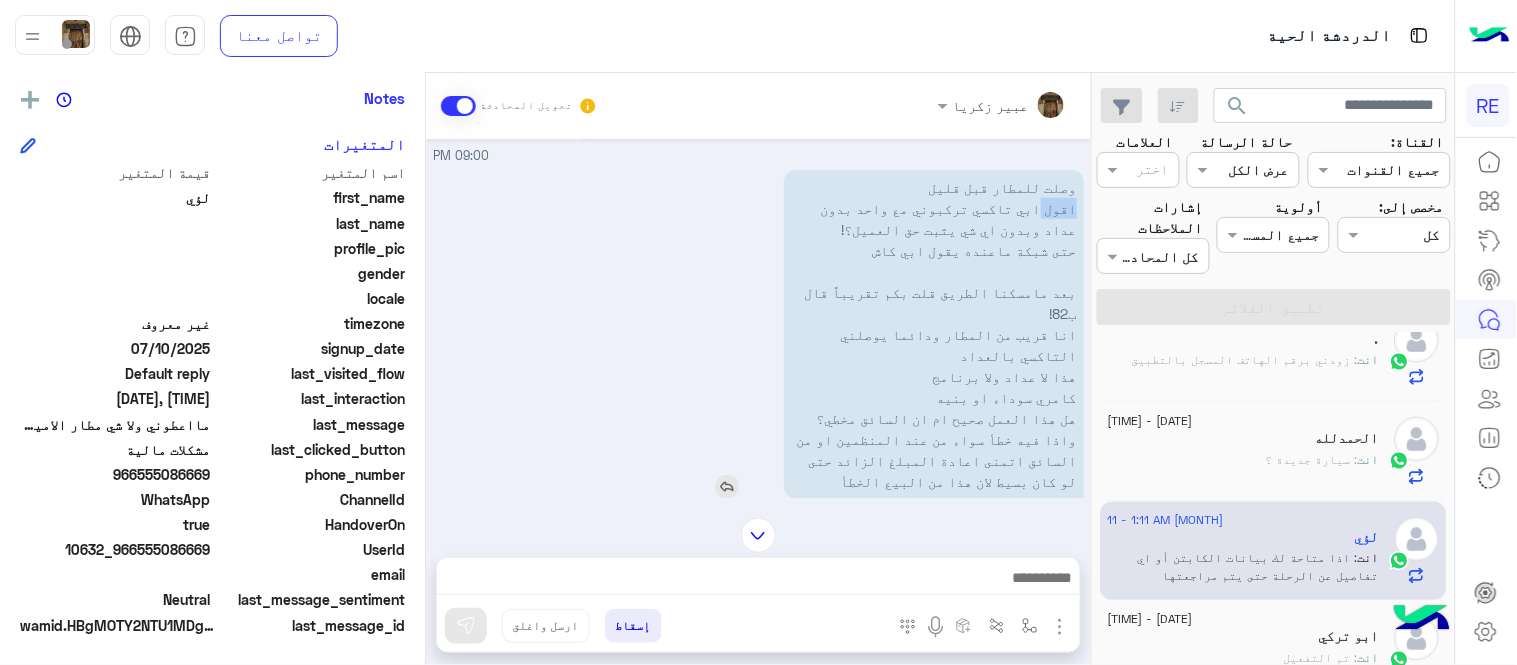 click on "وصلت للمطار قبل قليل اقول ابي تاكسي تركبوني مع واحد بدون عداد وبدون اي شي يثبت حق العميل؟! حتى شبكة ماعنده يقول ابي كاش بعد مامسكنا الطريق قلت بكم تقريباً قال ب82! انا قريب من المطار ودائما يوصلني التاكسي بالعداد  هذا لا عداد ولا برنامج كامري سوداء او بنيه هل هذا العمل صحيح ام ان السائق مخطي؟ واذا فيه خطأ سواء من عند المنظمين او من السائق اتمنى اعادة المبلغ الزائد حتى لو كان بسيط لان هذا من البيع الخطأ" at bounding box center (934, 334) 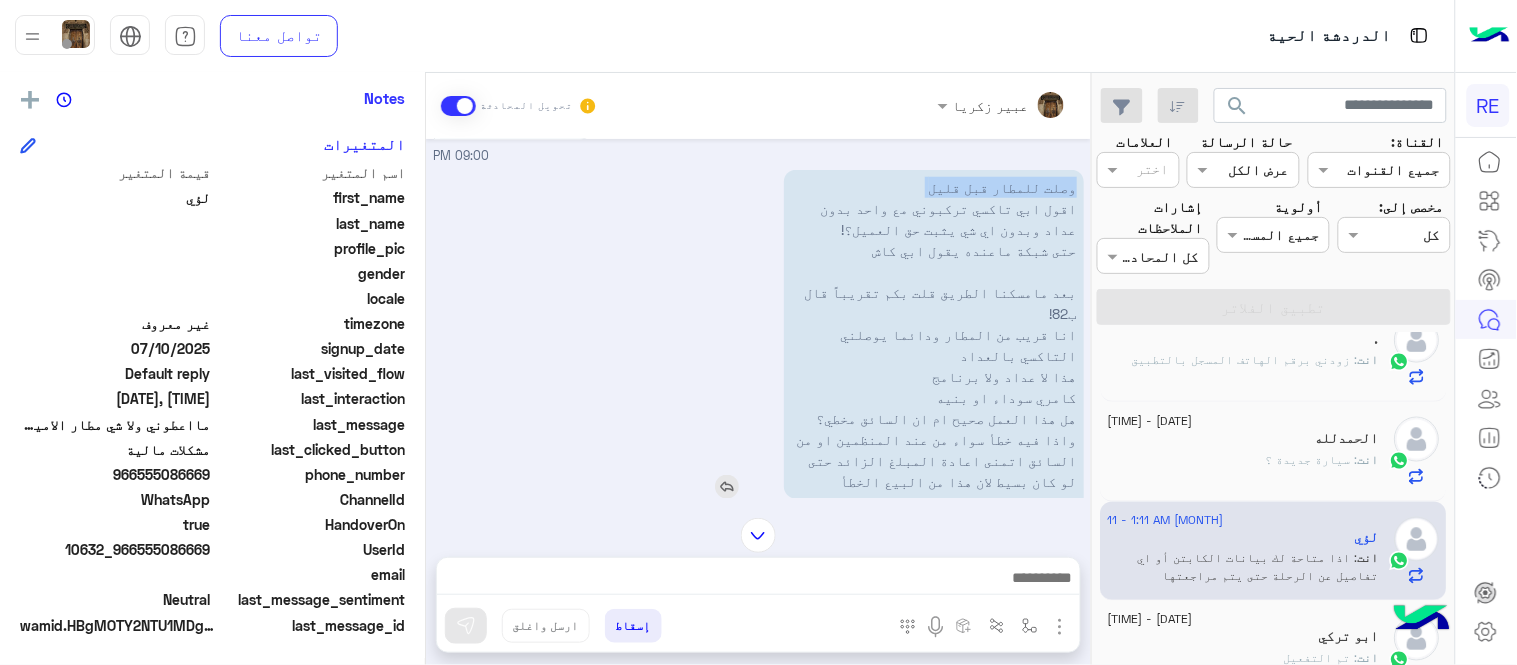 drag, startPoint x: 1062, startPoint y: 202, endPoint x: 946, endPoint y: 446, distance: 270.17032 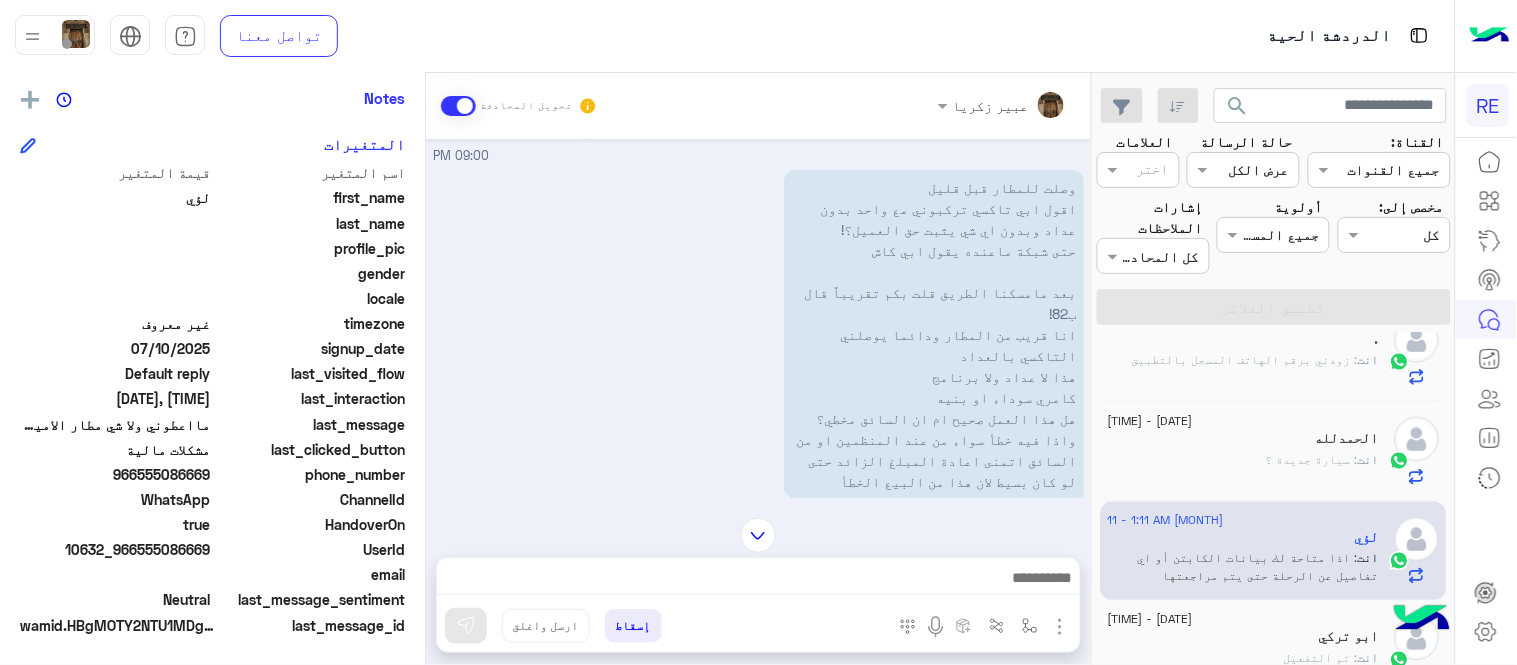 click at bounding box center (758, 535) 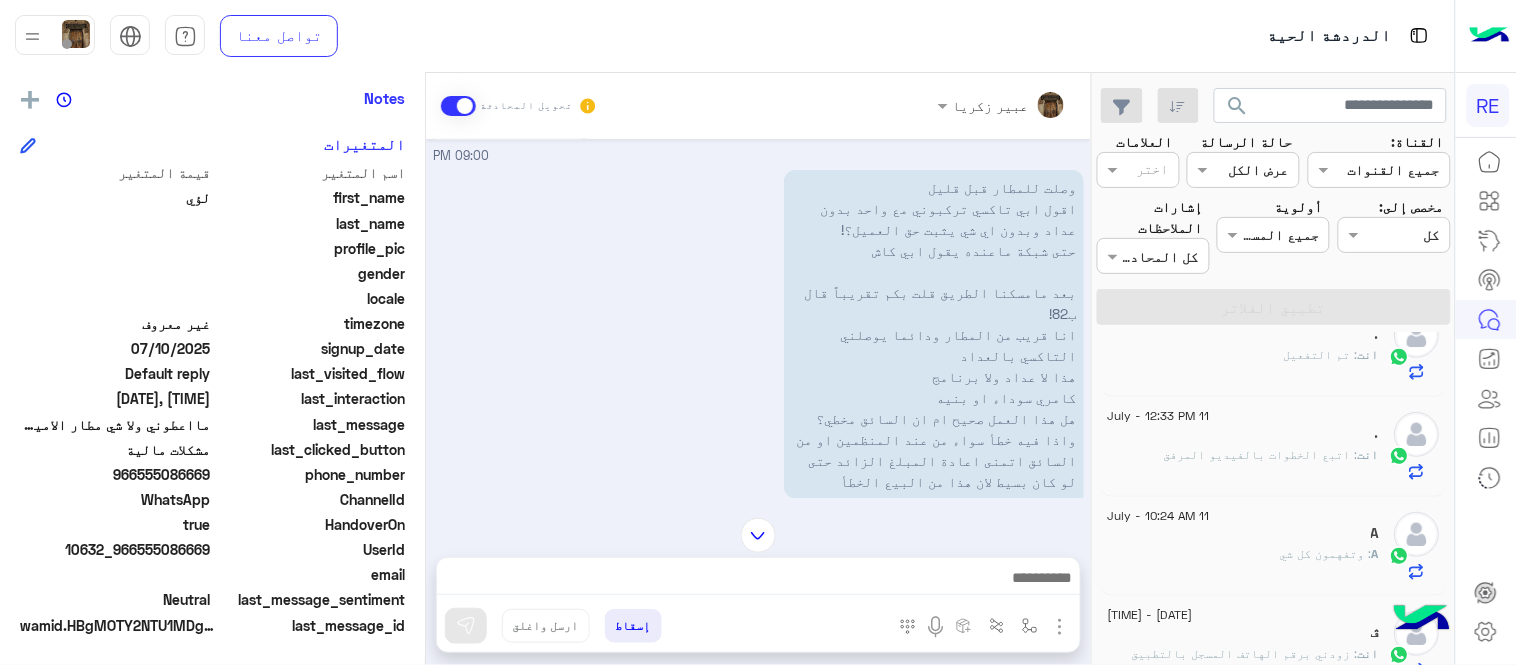 scroll, scrollTop: 0, scrollLeft: 0, axis: both 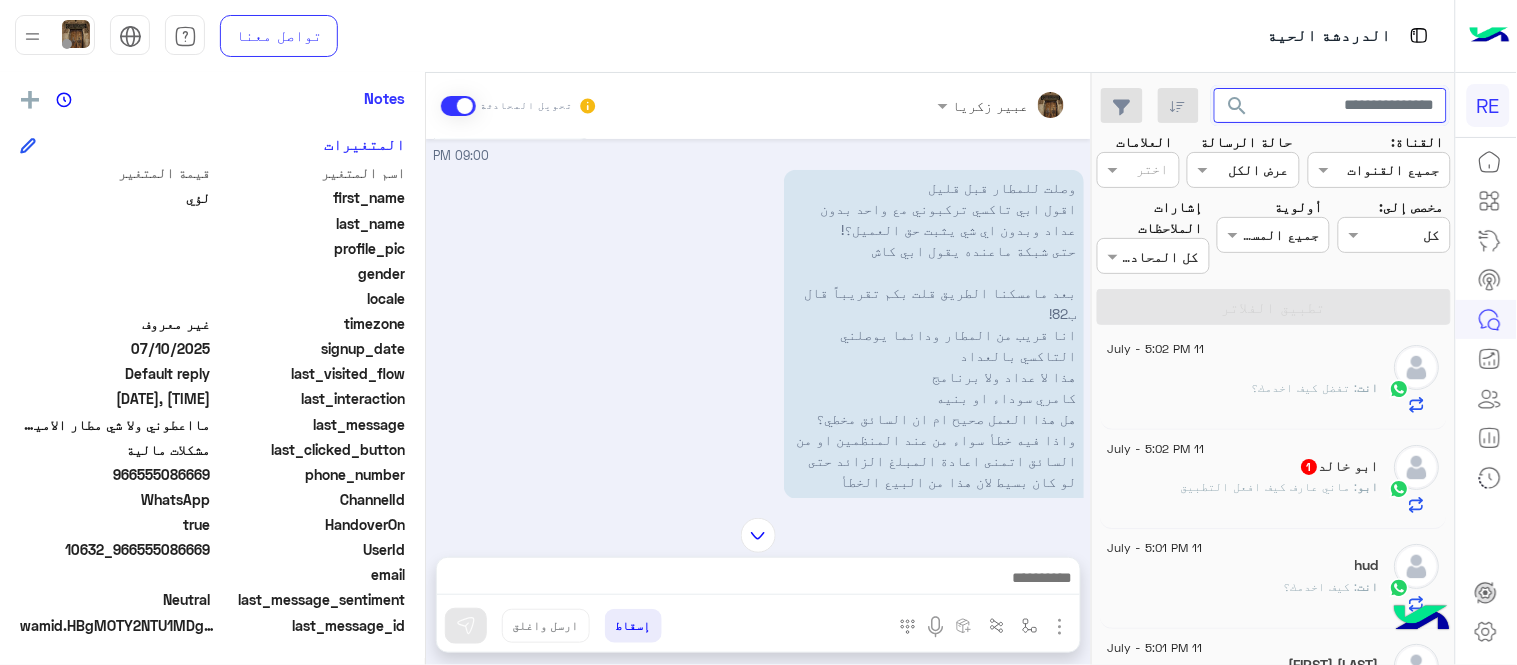 click at bounding box center [1331, 106] 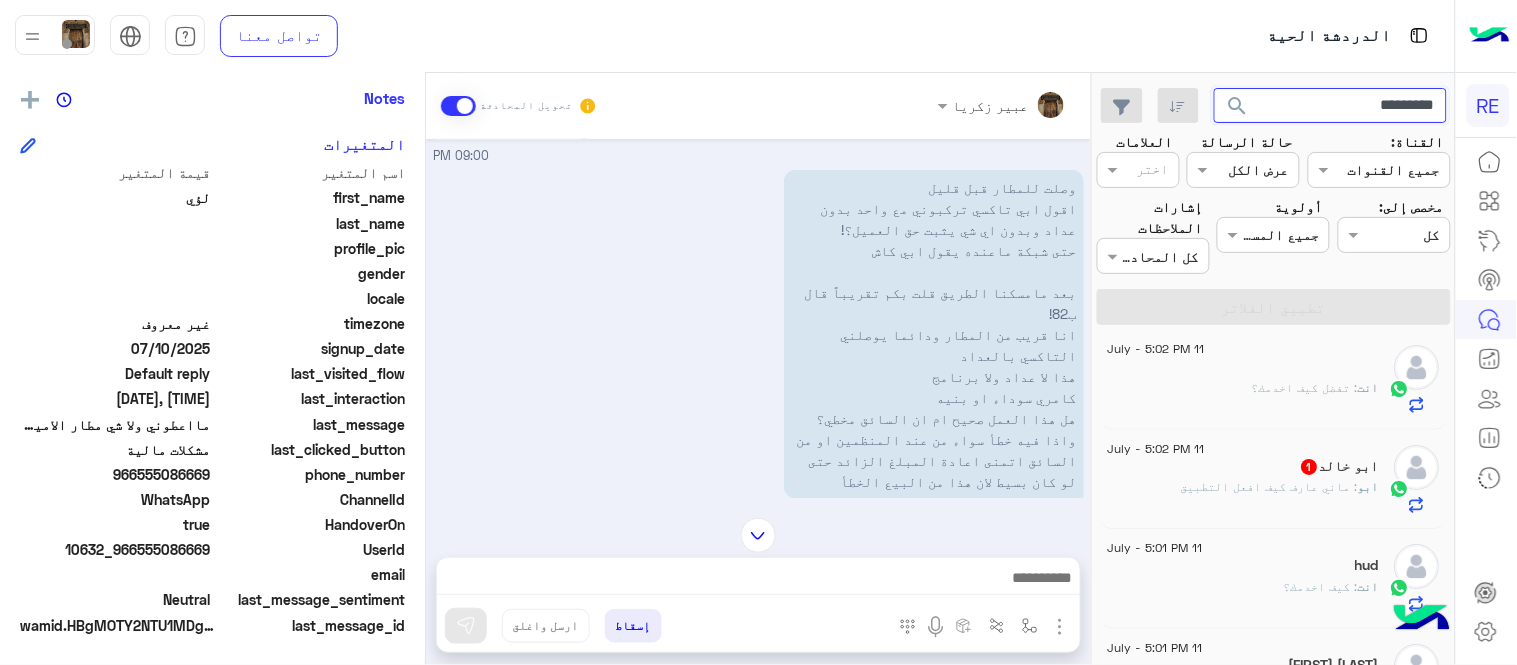 type on "*********" 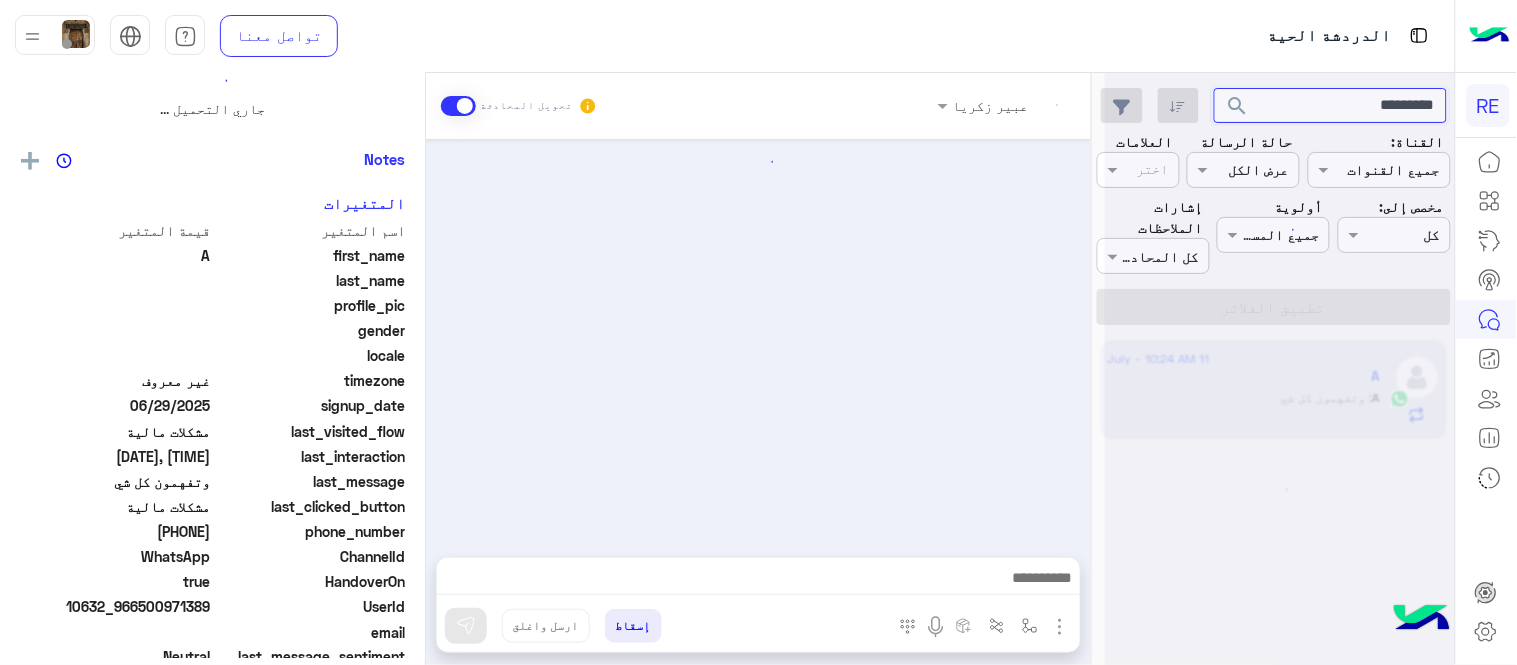 scroll, scrollTop: 0, scrollLeft: 0, axis: both 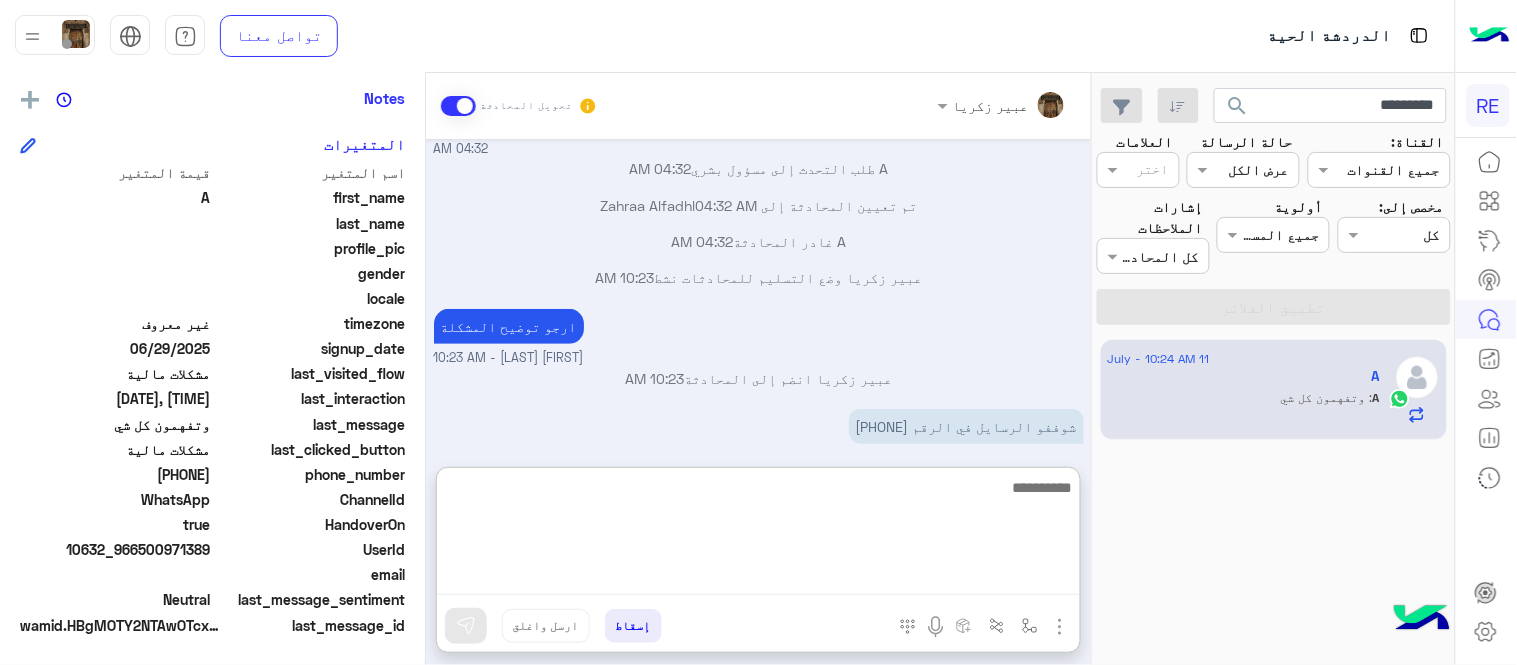 click at bounding box center (758, 535) 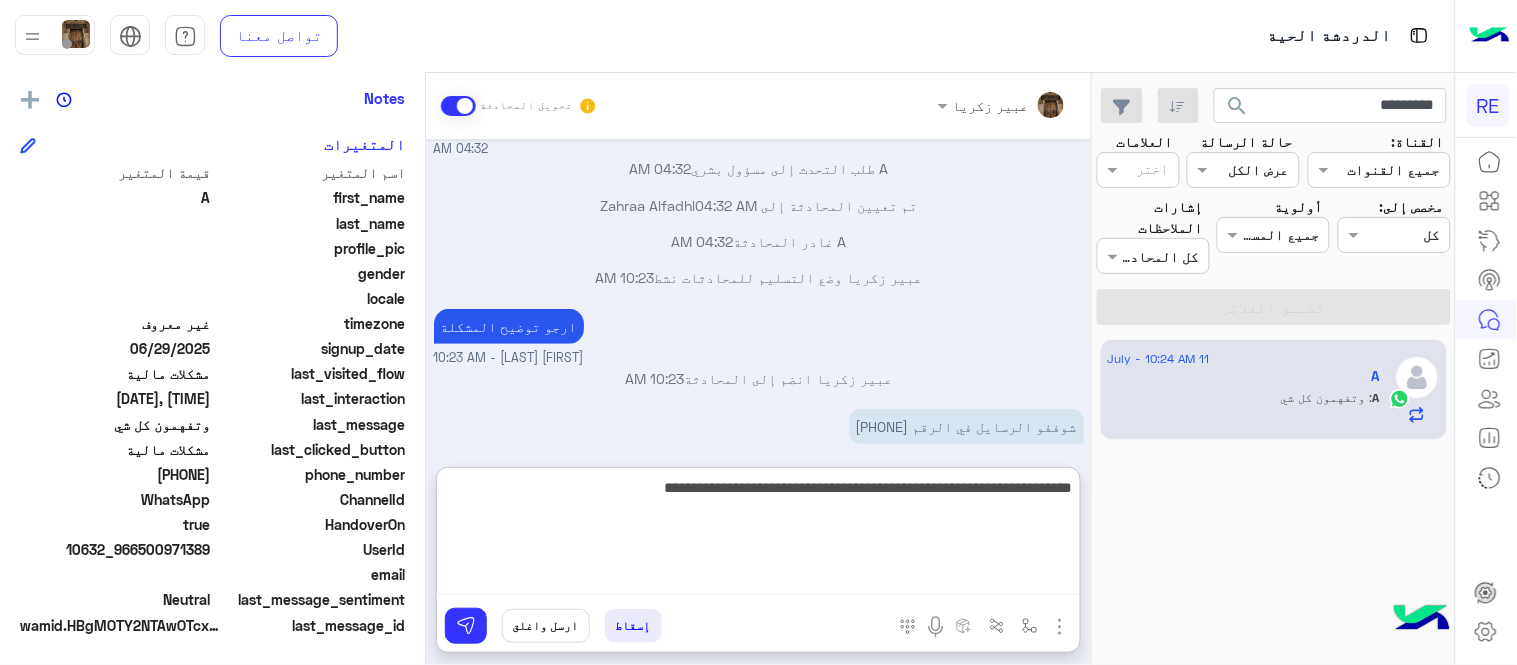 type on "**********" 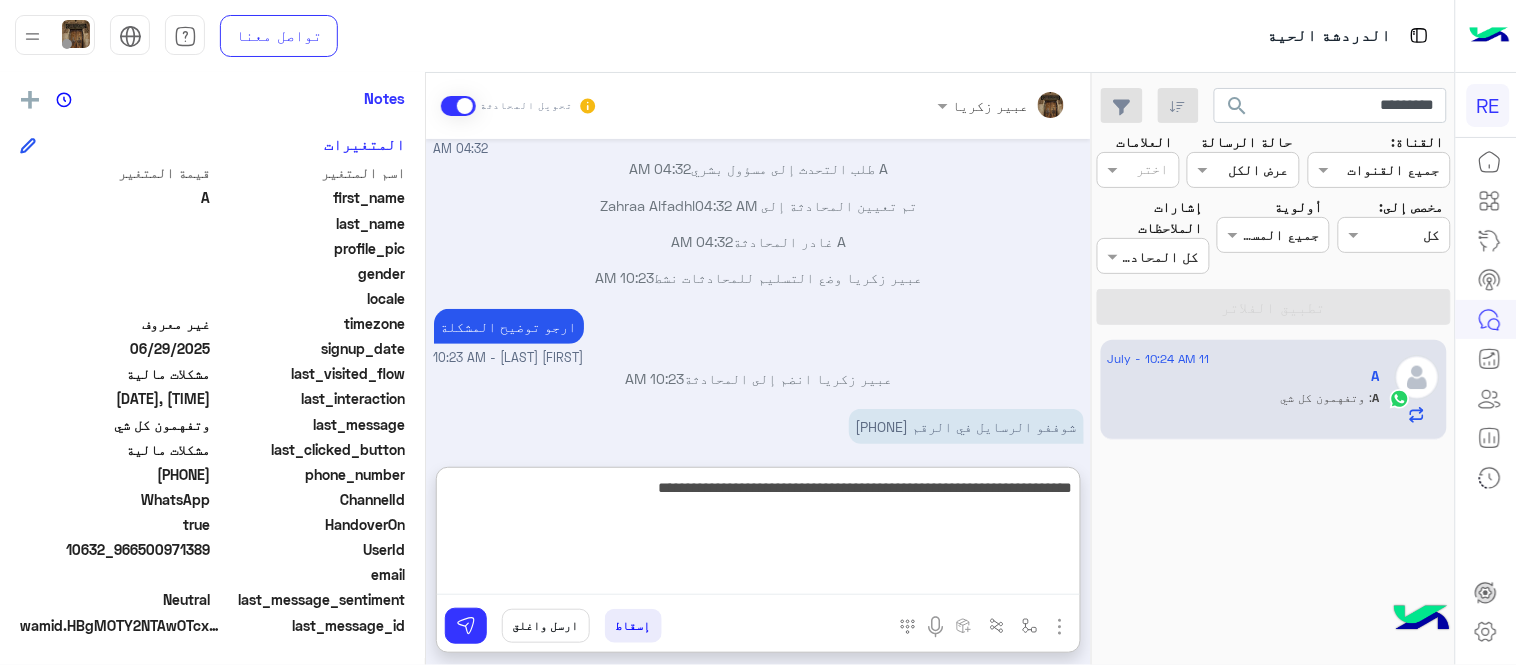 type 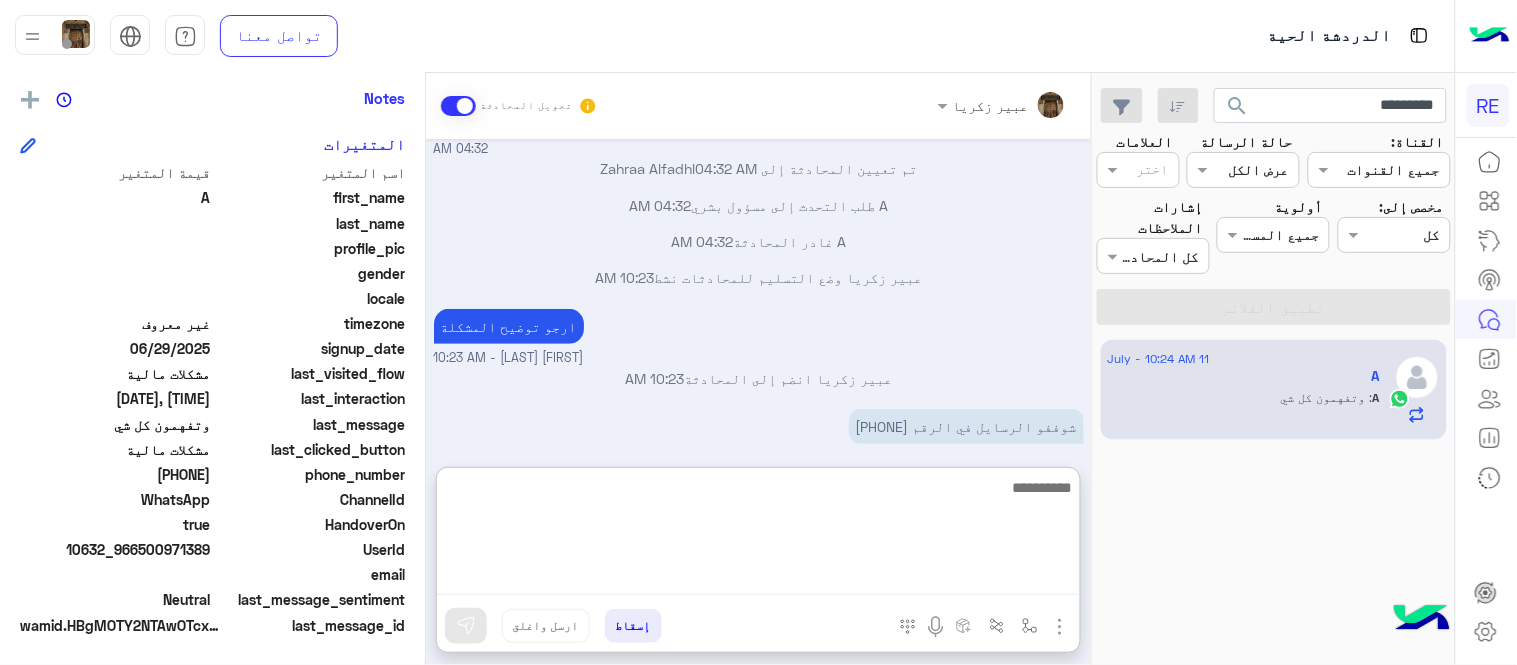 scroll, scrollTop: 377, scrollLeft: 0, axis: vertical 